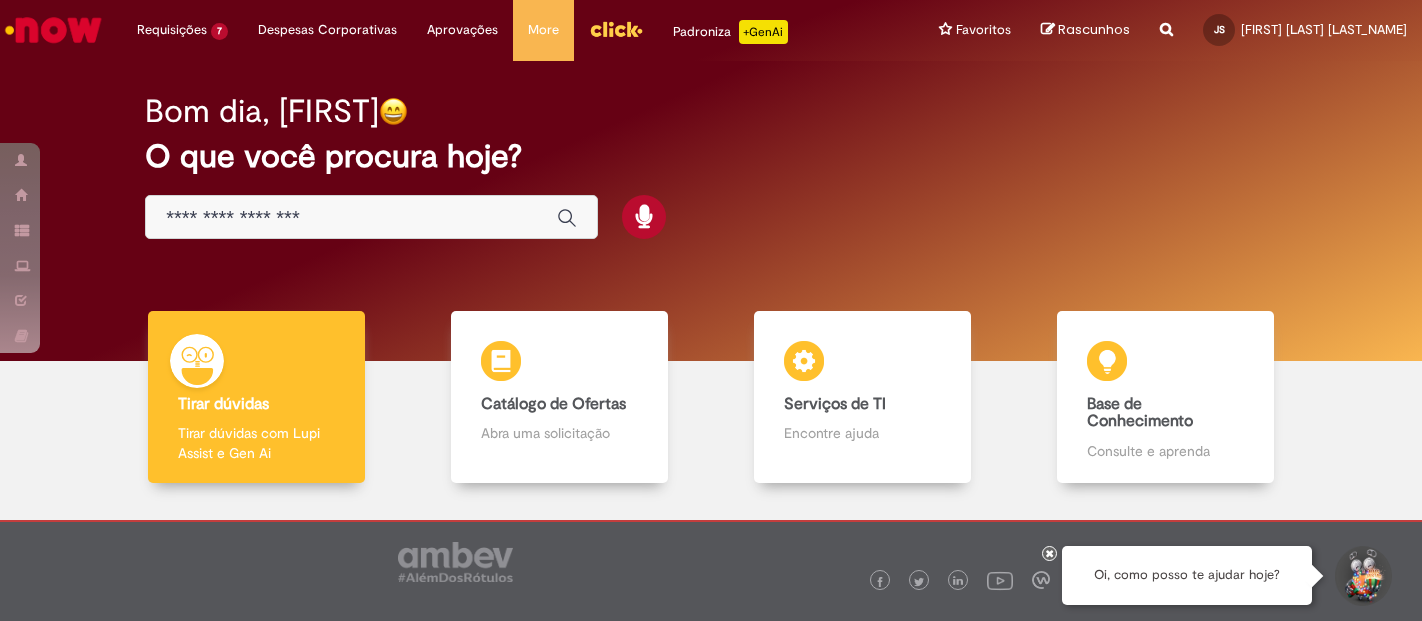 scroll, scrollTop: 0, scrollLeft: 0, axis: both 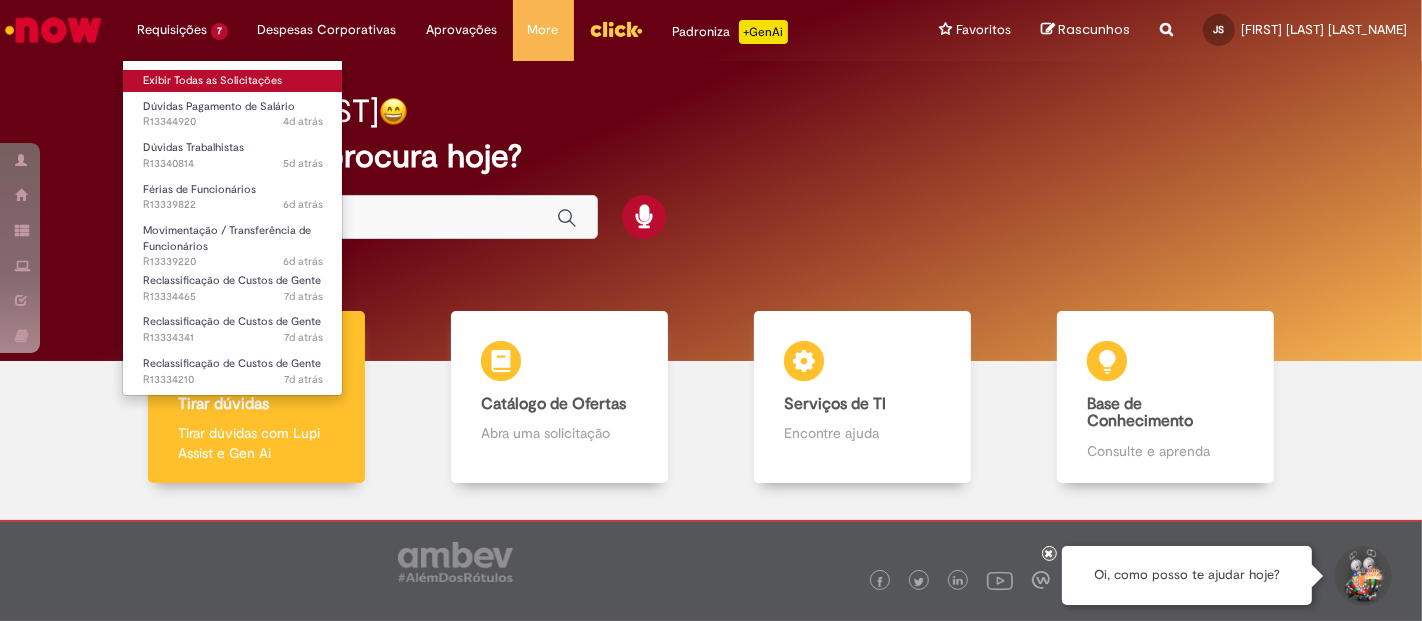 click on "Exibir Todas as Solicitações" at bounding box center [233, 81] 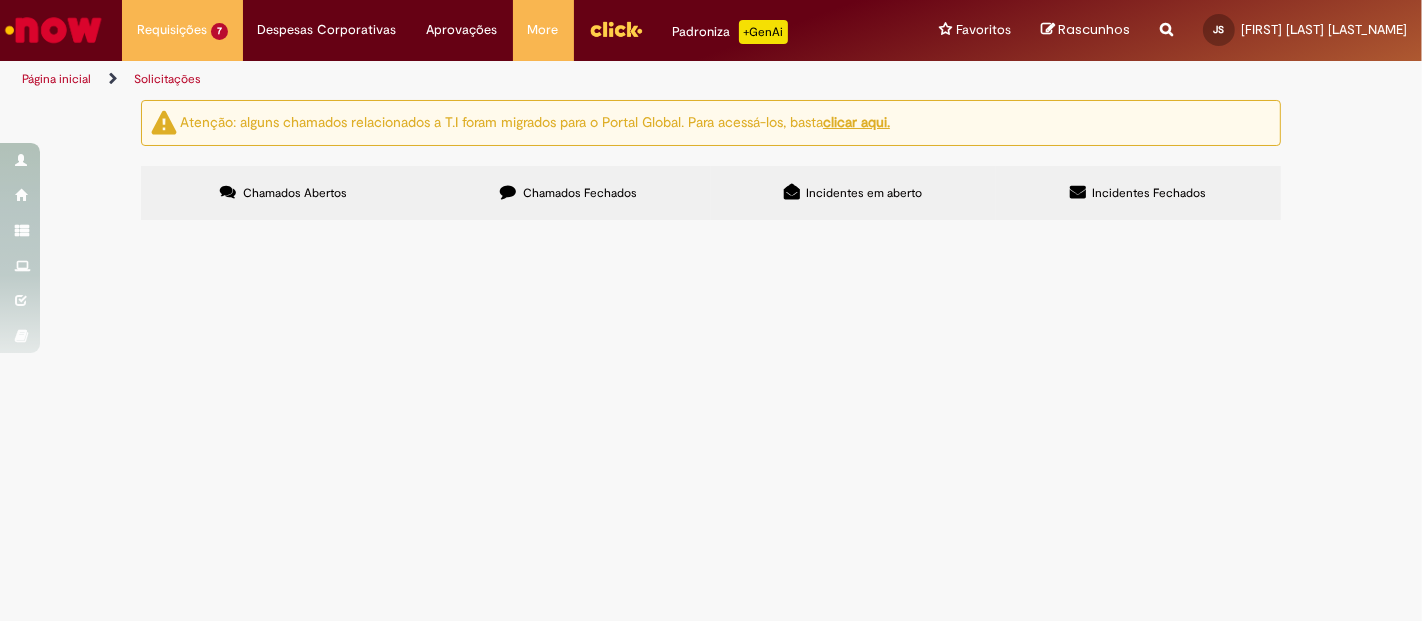 click at bounding box center [53, 30] 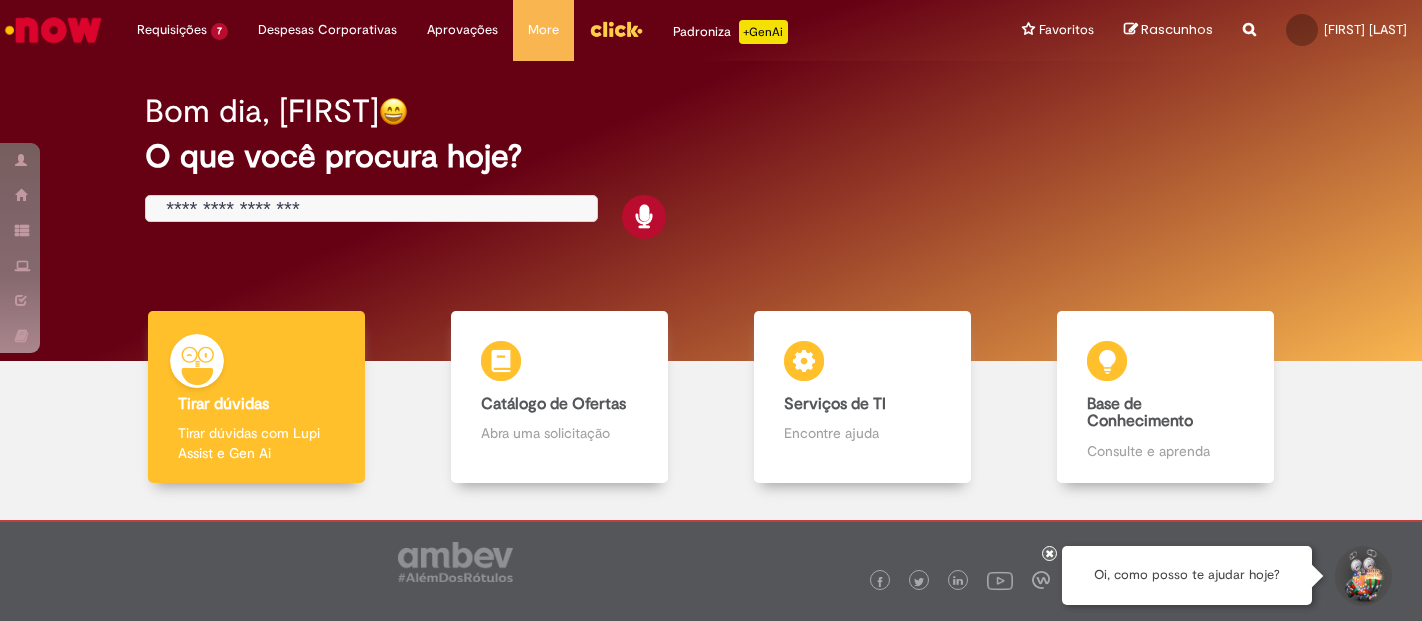 scroll, scrollTop: 0, scrollLeft: 0, axis: both 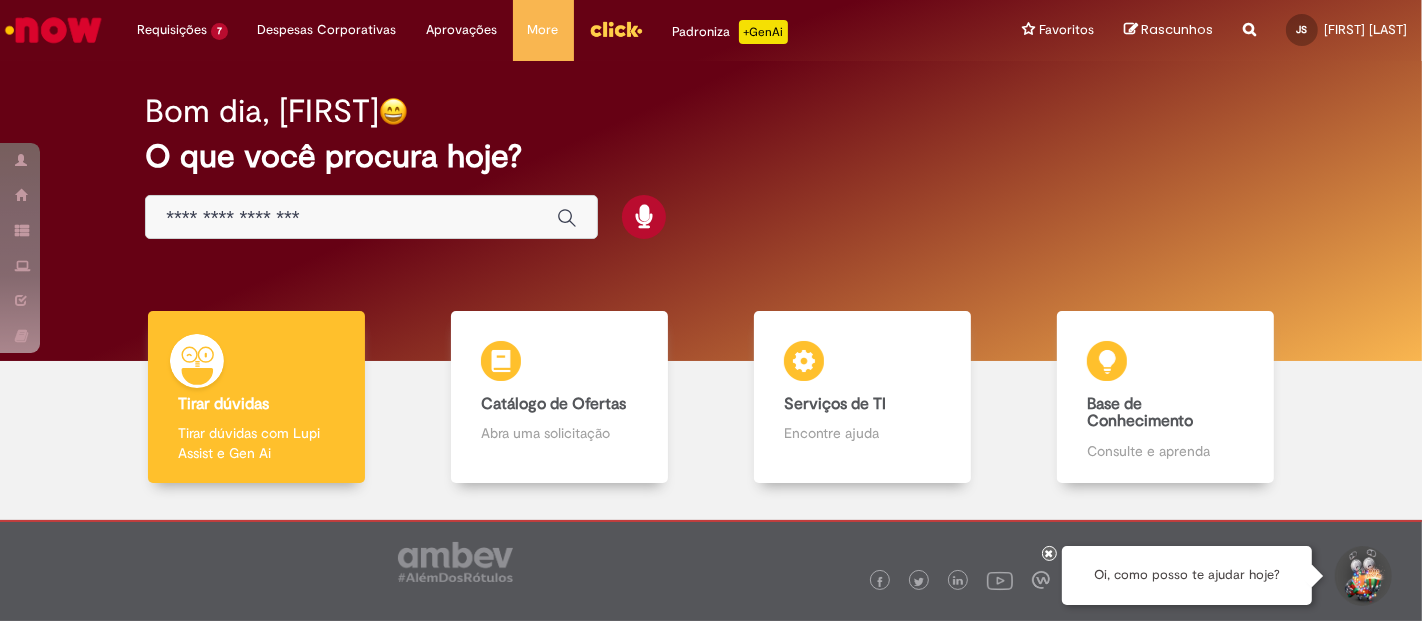 click at bounding box center [351, 218] 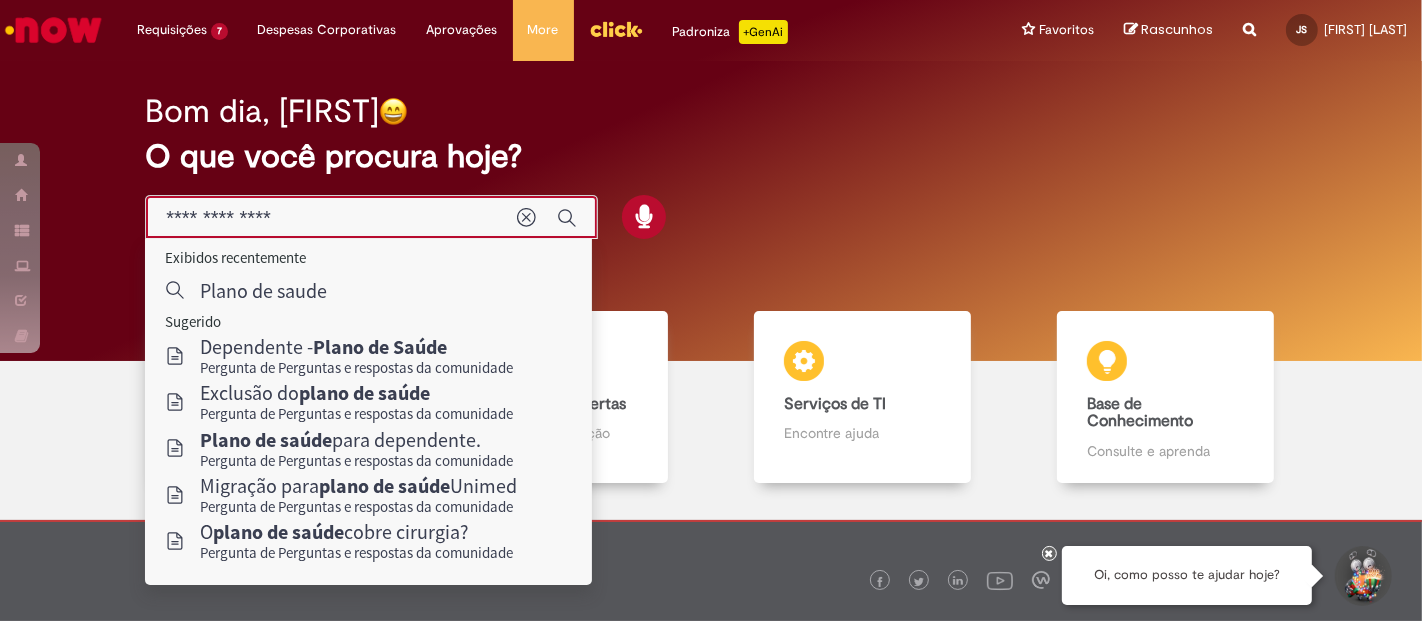 click on "**********" at bounding box center [331, 218] 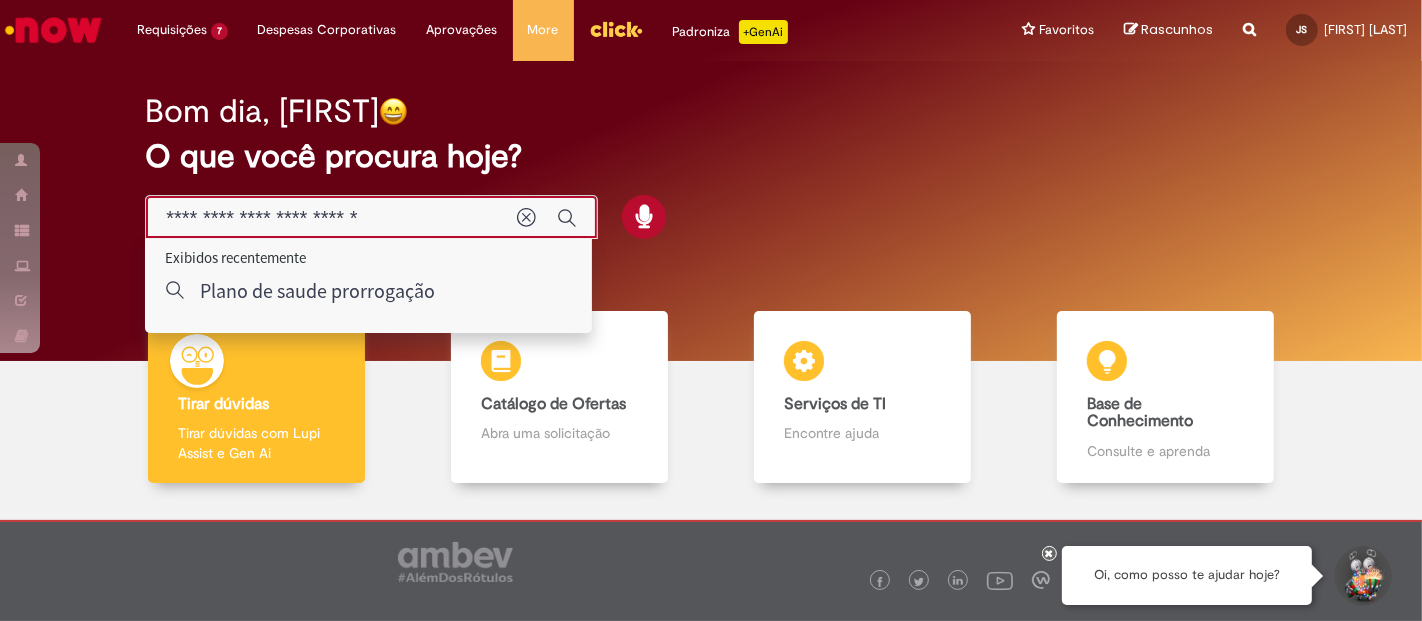 type on "**********" 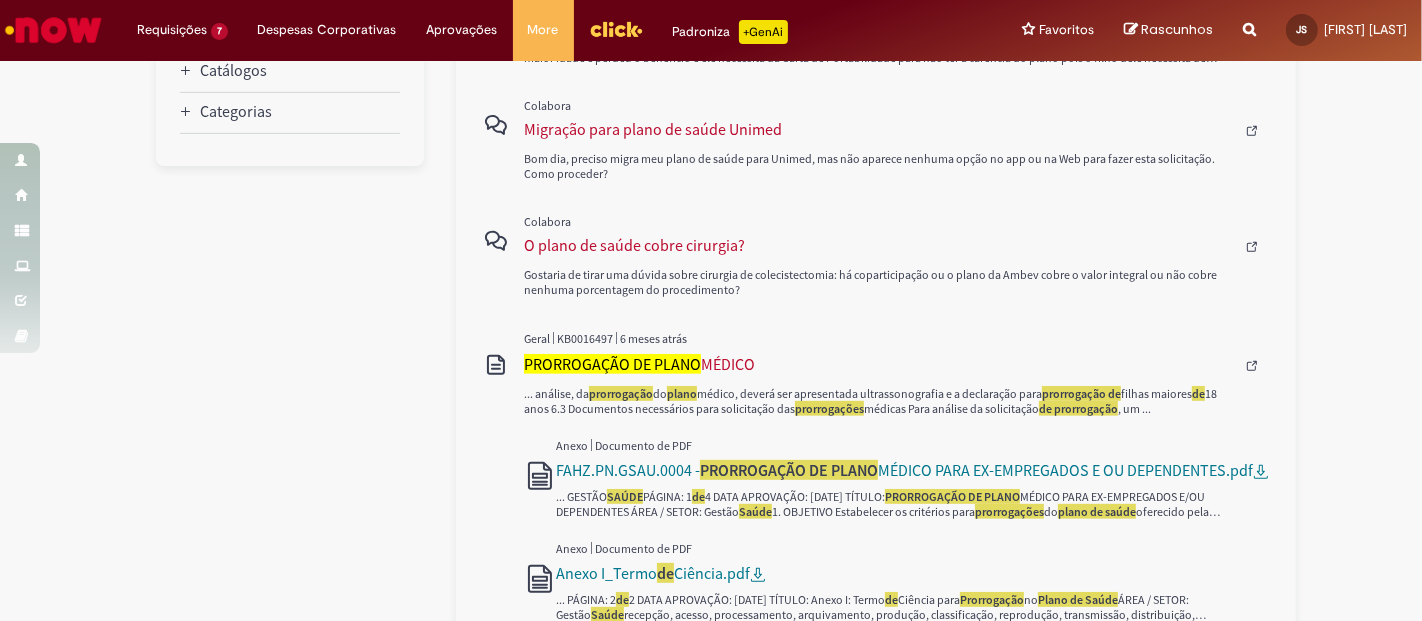 scroll, scrollTop: 777, scrollLeft: 0, axis: vertical 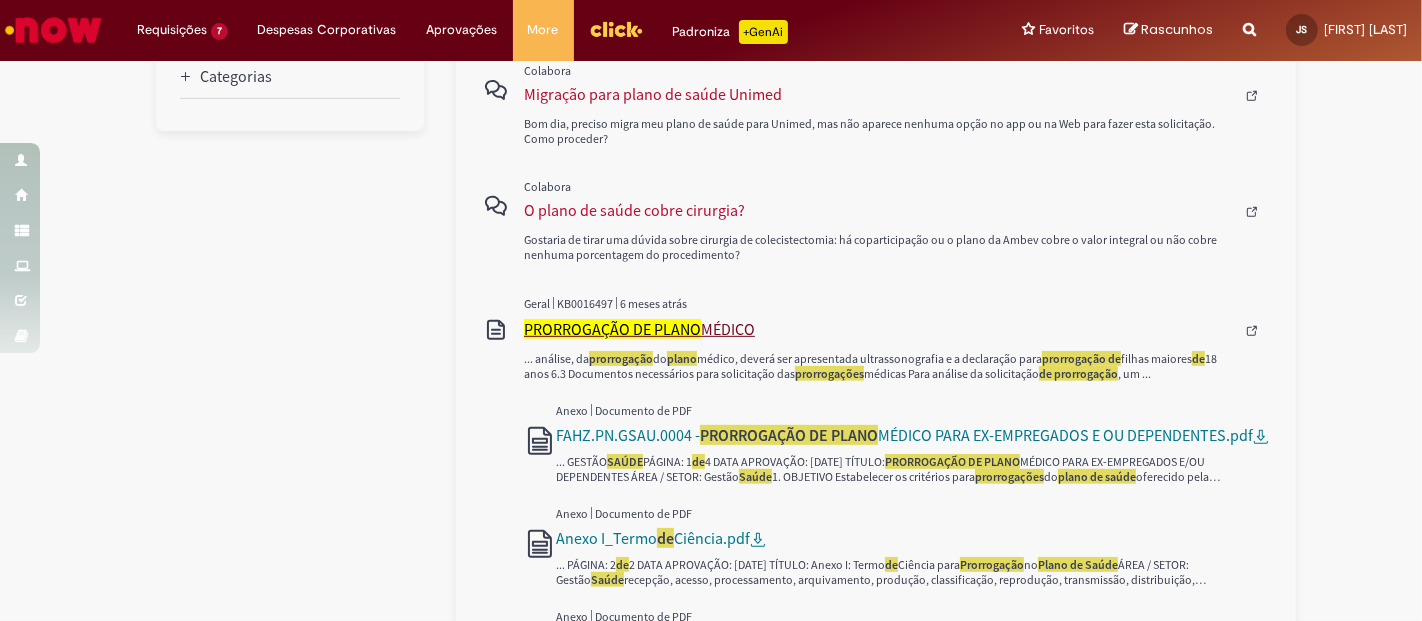 click on "PRORROGAÇÃO DE PLANO" at bounding box center [612, 329] 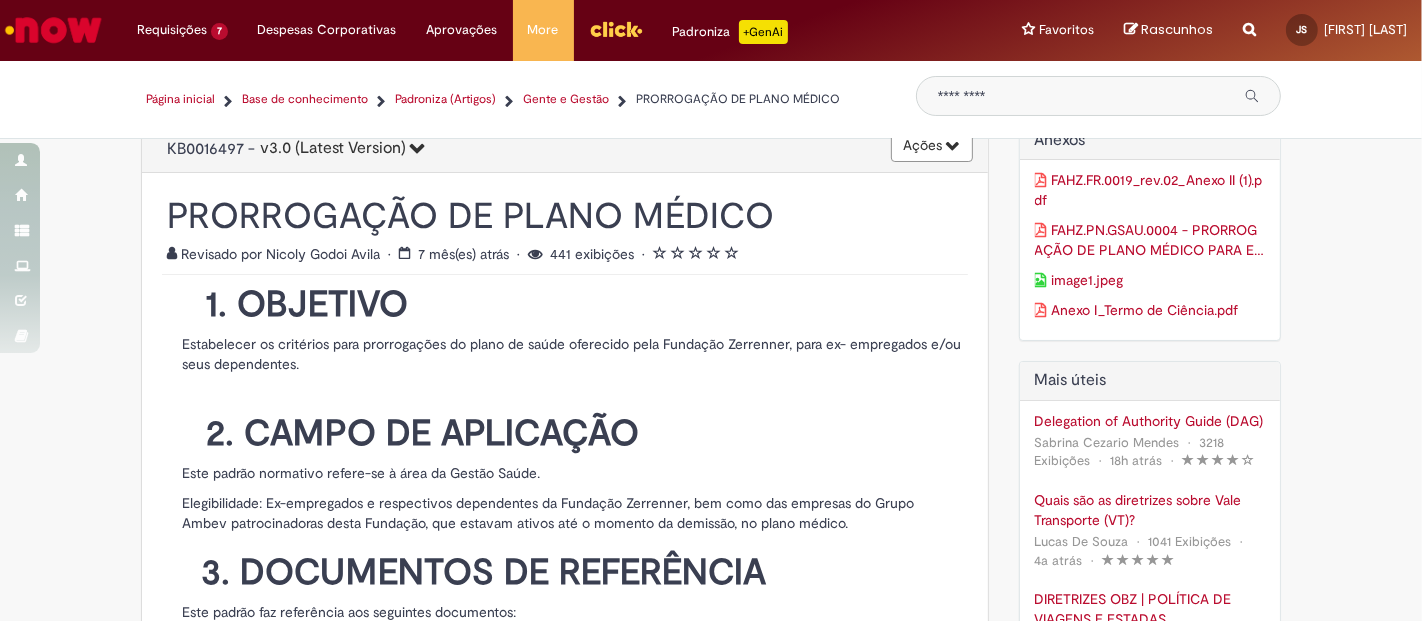 scroll, scrollTop: 0, scrollLeft: 0, axis: both 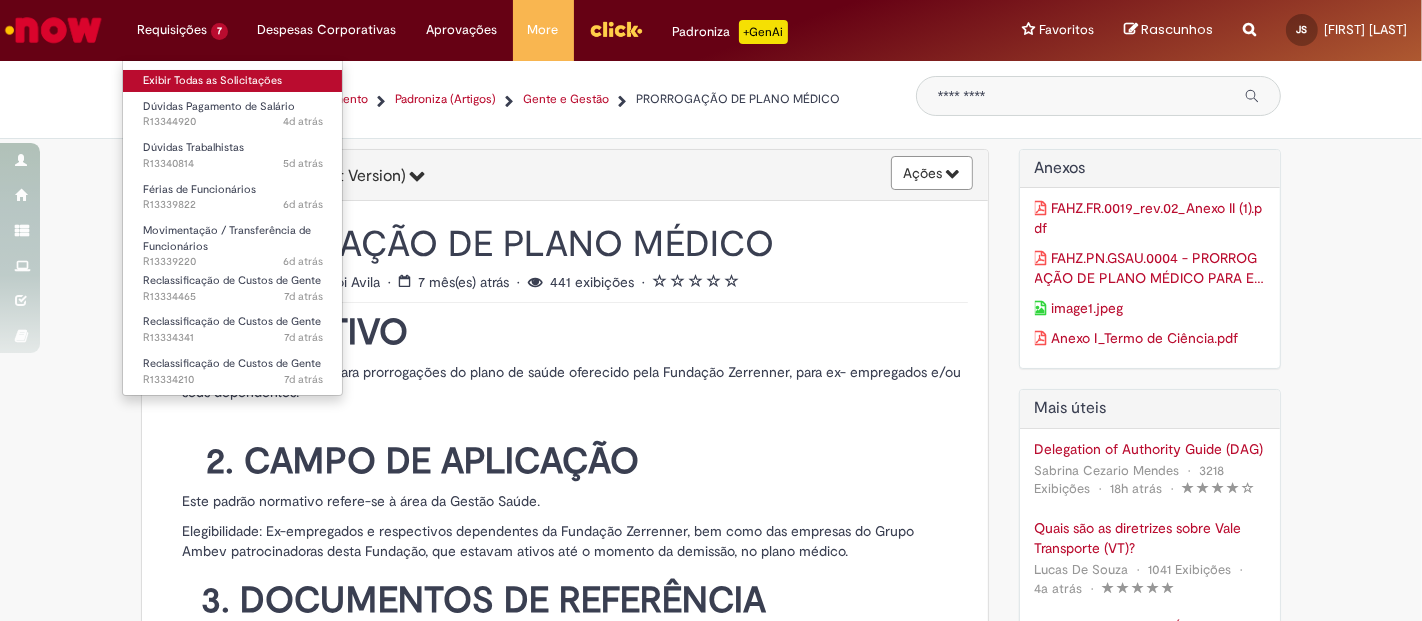 click on "Exibir Todas as Solicitações" at bounding box center [233, 81] 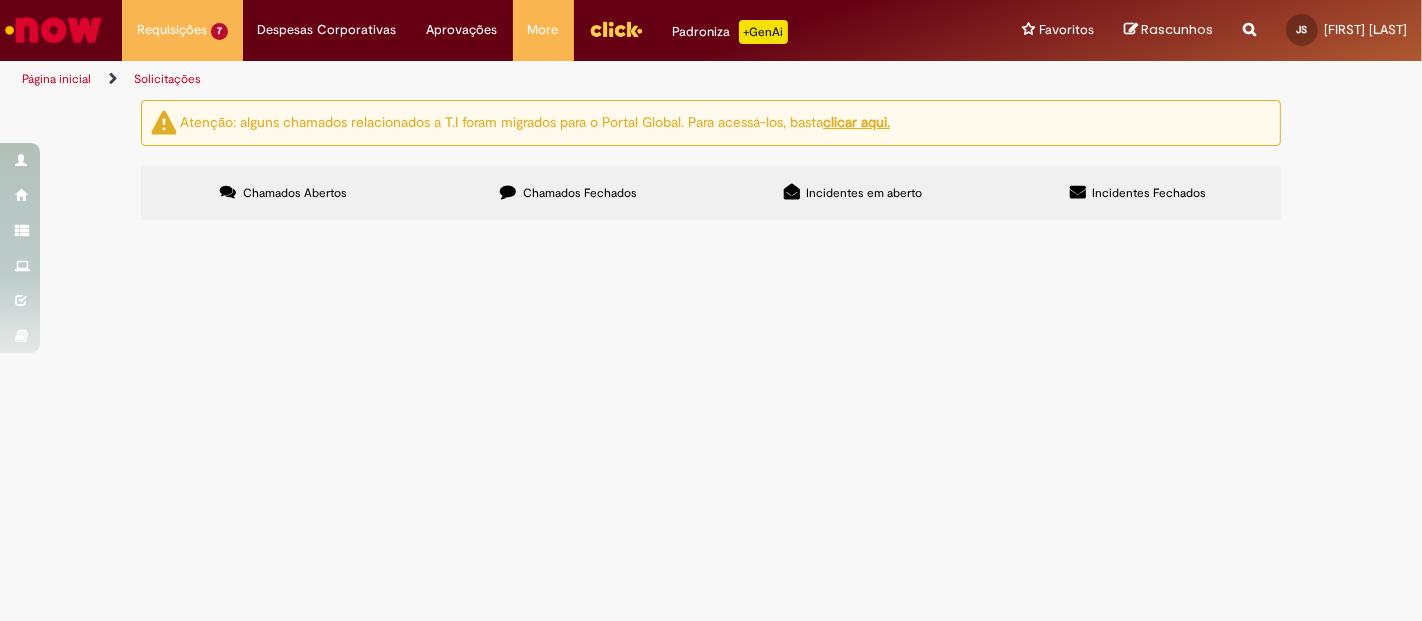 click at bounding box center (53, 30) 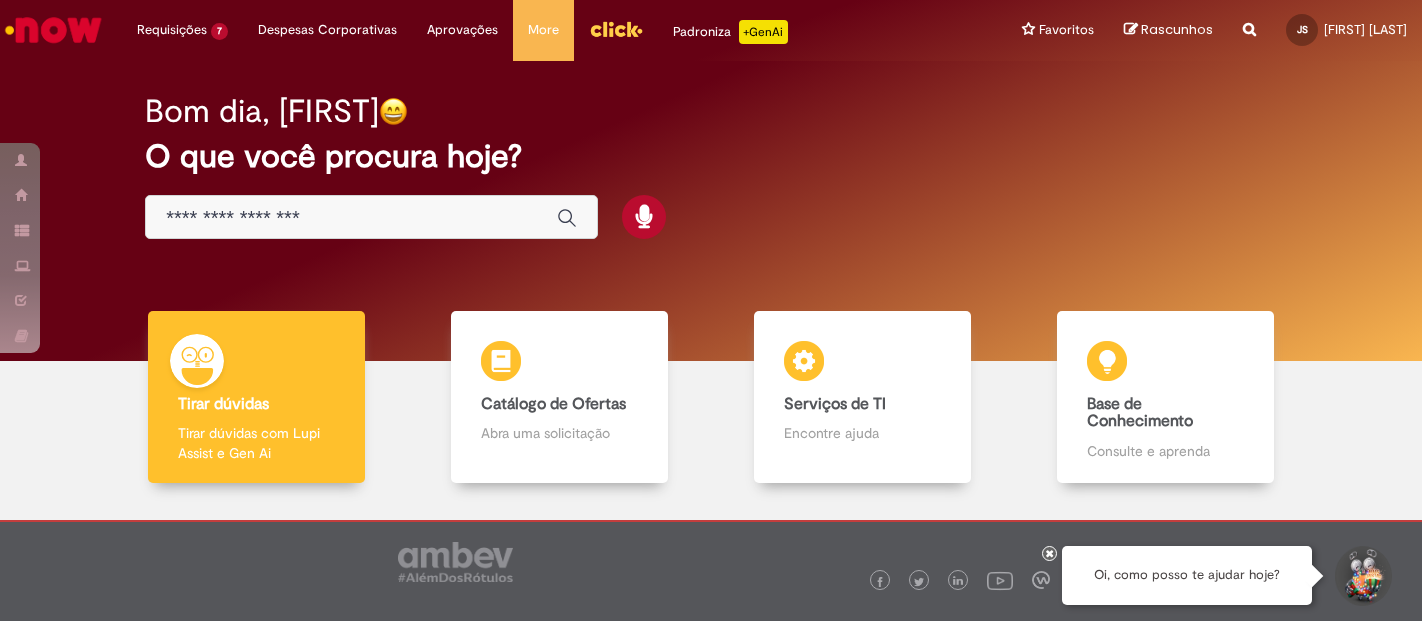 scroll, scrollTop: 0, scrollLeft: 0, axis: both 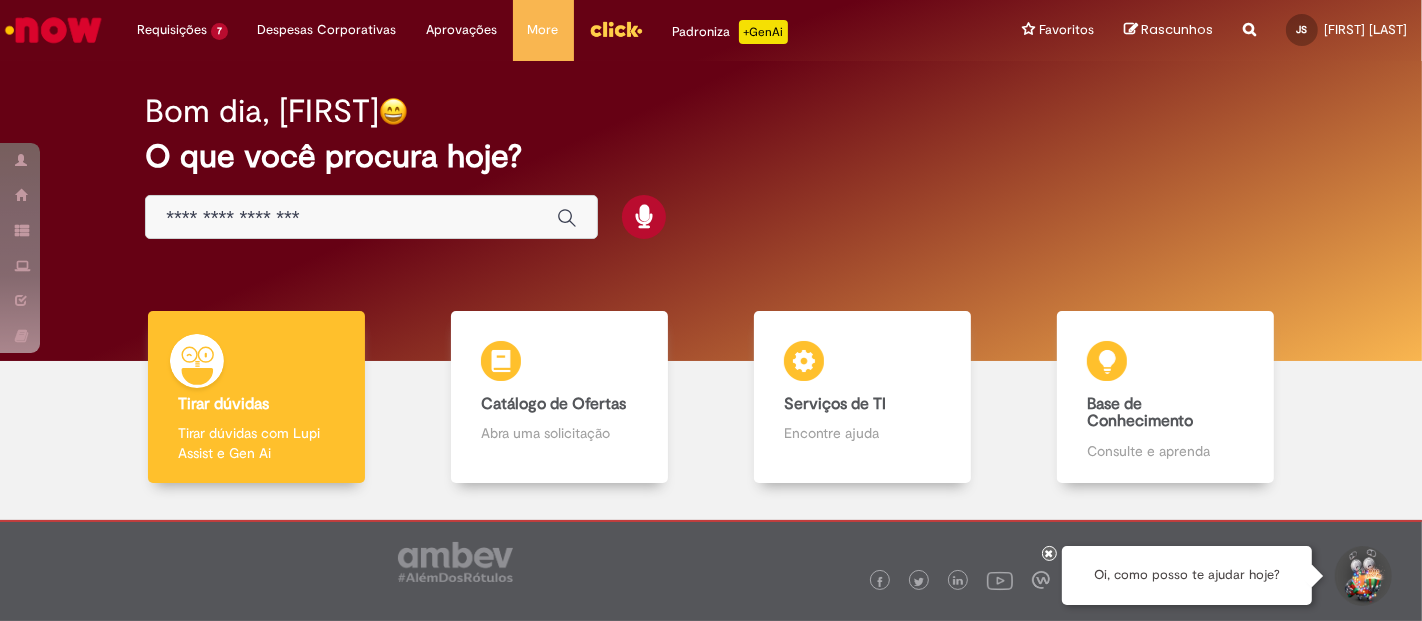 click at bounding box center [351, 218] 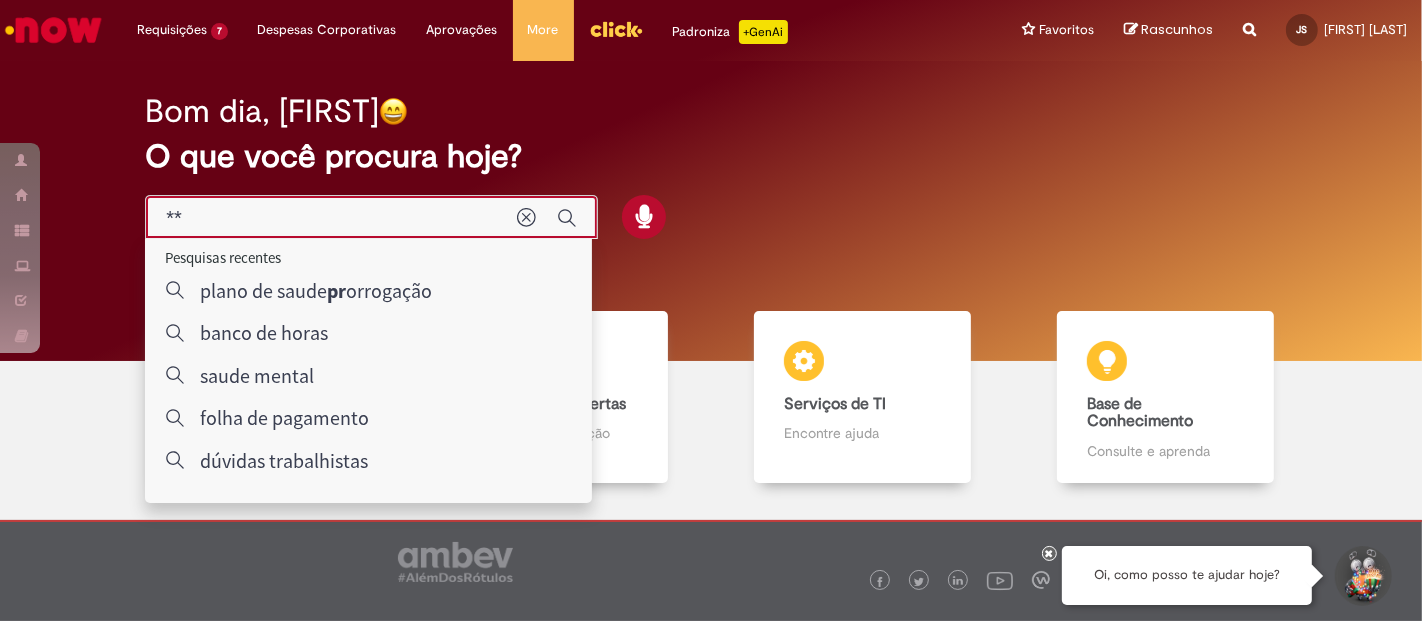 type on "***" 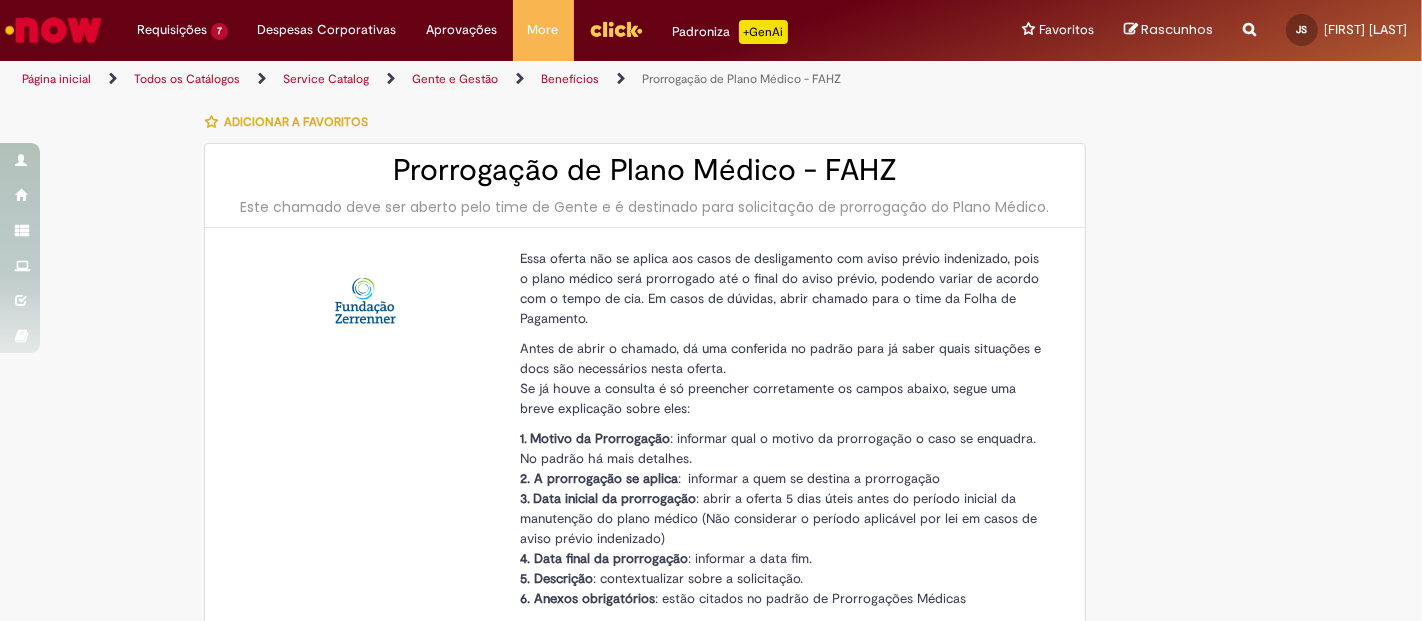 type on "********" 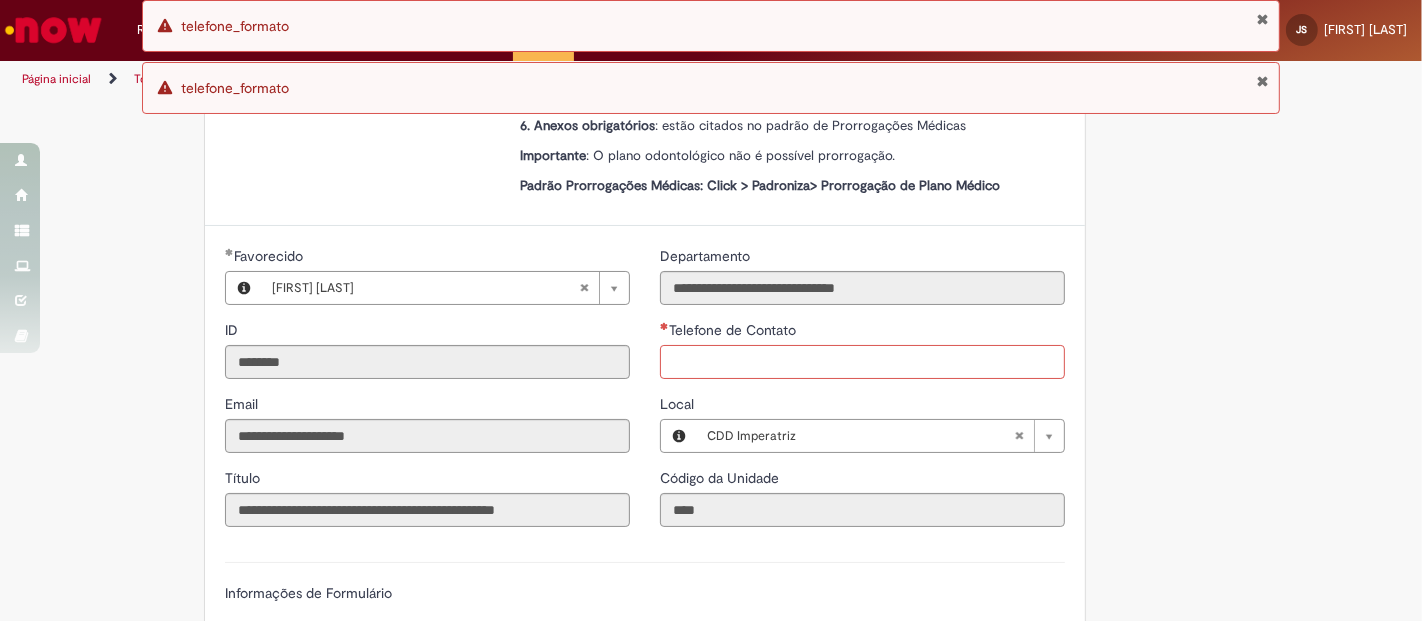 type on "**********" 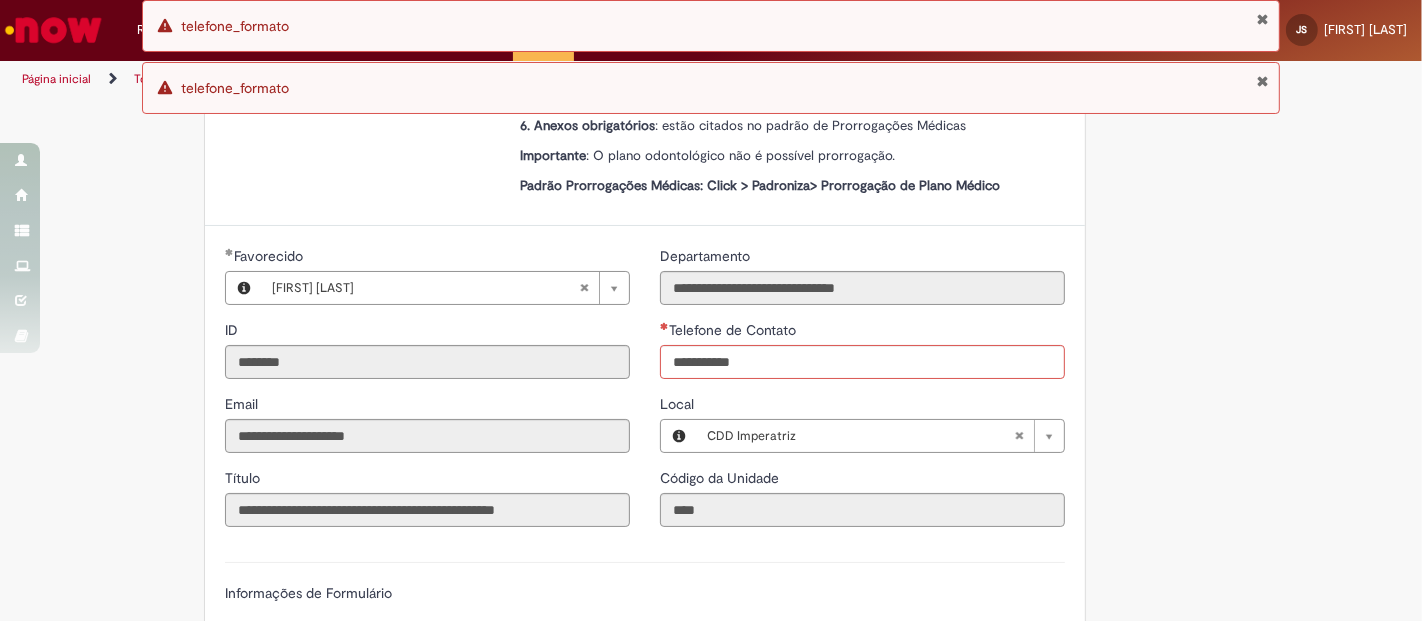 type on "**" 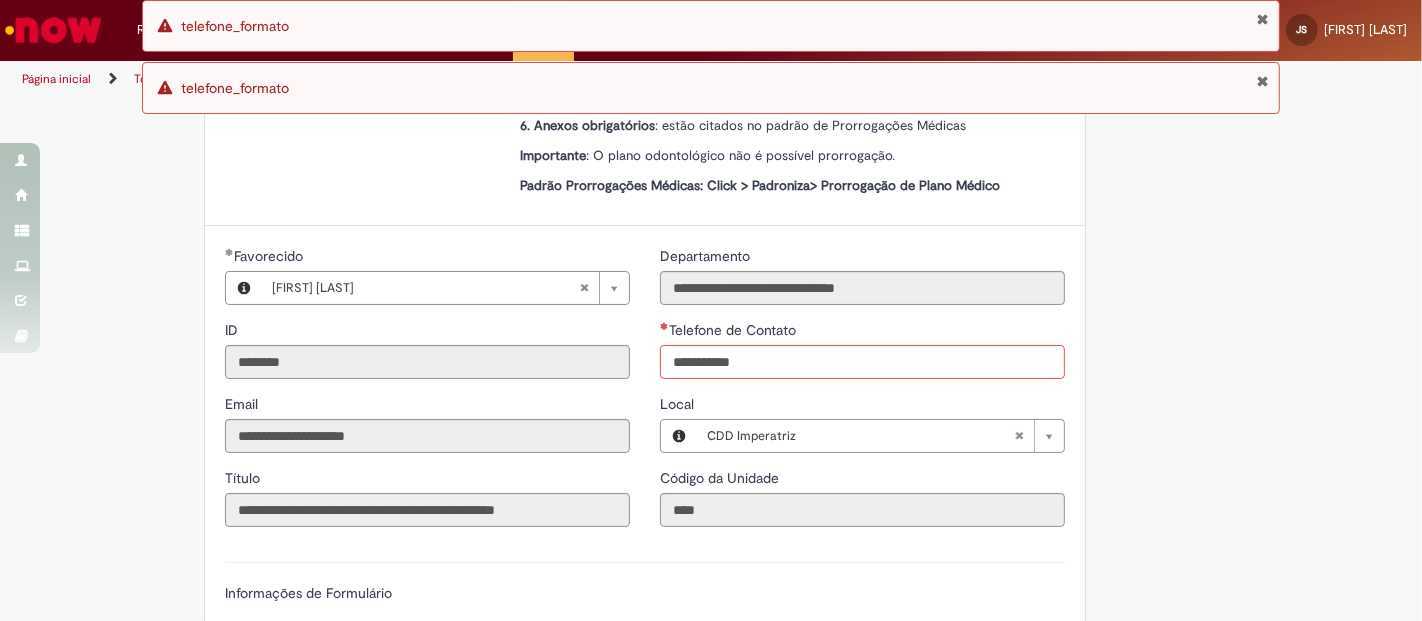 type on "**********" 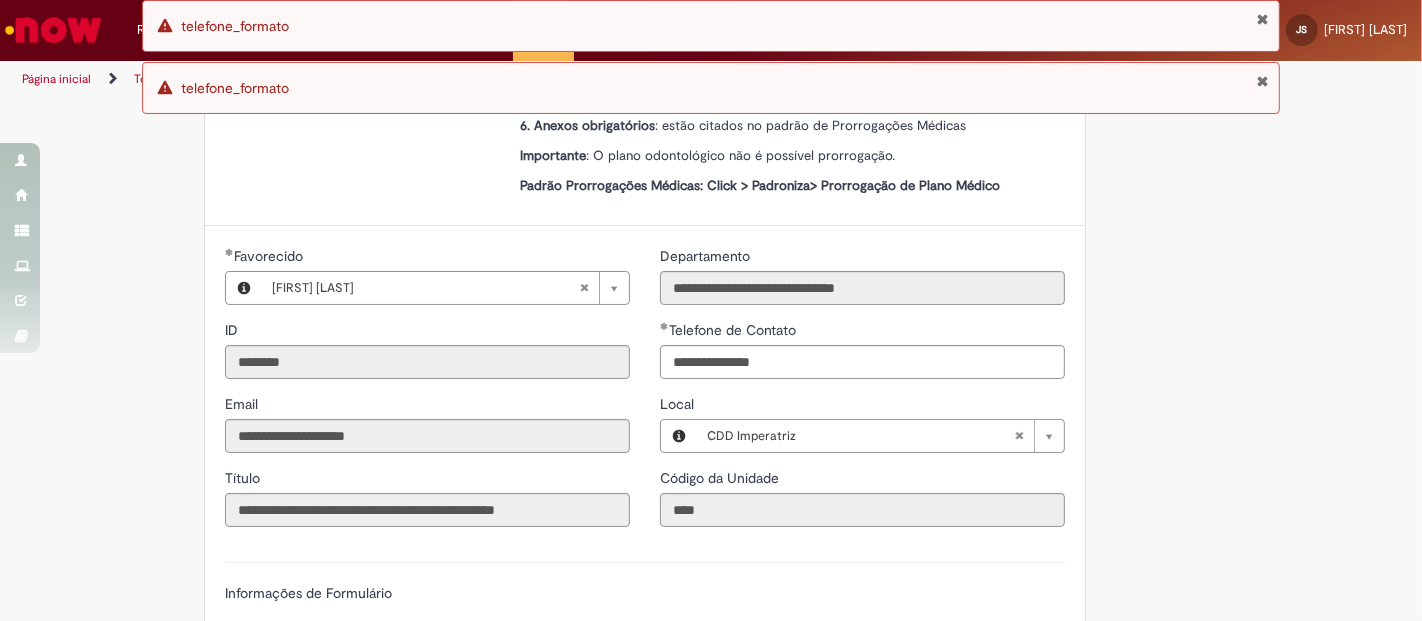 click on "Adicionar a Favoritos
Prorrogação de Plano Médico - FAHZ
Este chamado deve ser aberto pelo time de Gente e é destinado para solicitação de prorrogação do Plano Médico.
Essa oferta não se aplica aos casos de desligamento com aviso prévio indenizado, pois o plano médico será prorrogado até o final do aviso prévio, podendo variar de acordo com o tempo de cia. Em casos de dúvidas, abrir chamado para o time da Folha de Pagamento.
Antes de abrir o chamado, dá uma conferida no padrão para já saber quais situações e docs são necessários nesta oferta. Se já houve a consulta é só preencher corretamente os campos abaixo, segue uma breve explicação sobre eles:
1. Motivo da Prorrogação : informar qual o motivo da prorrogação o caso se enquadra. No padrão há mais detalhes. 2. A prorrogação se aplica 3. Data inicial da prorrogação" at bounding box center (711, 490) 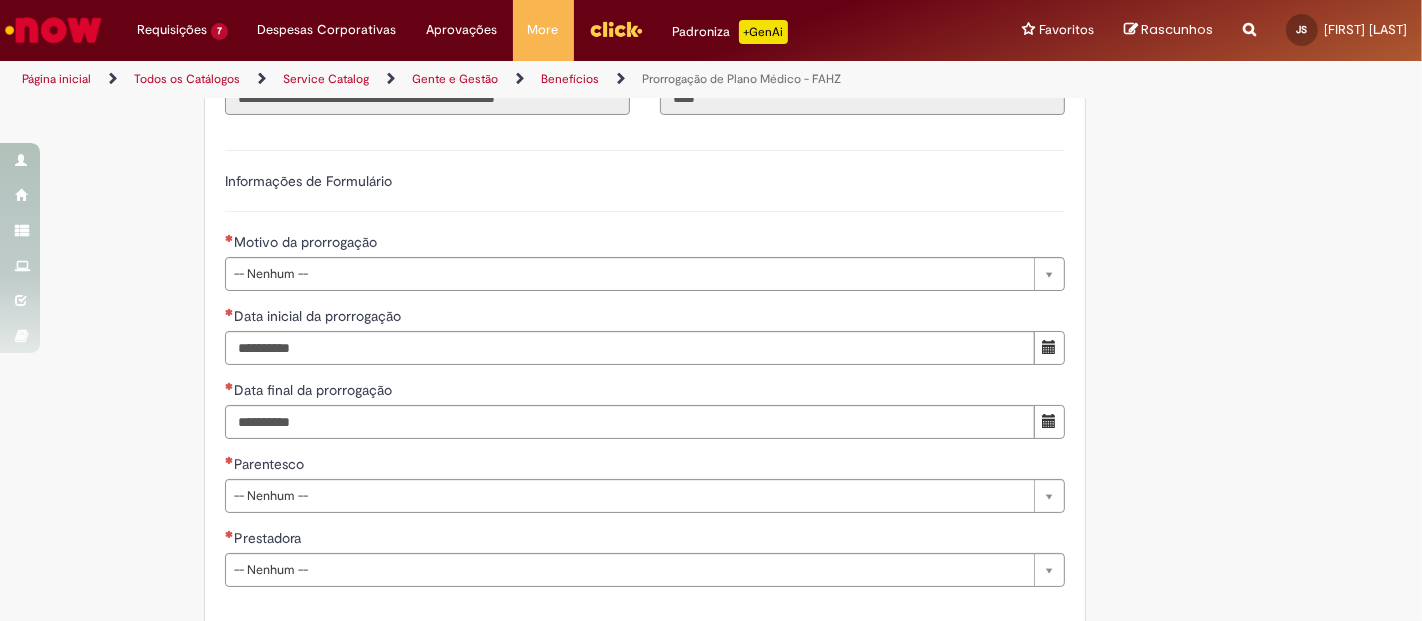 scroll, scrollTop: 888, scrollLeft: 0, axis: vertical 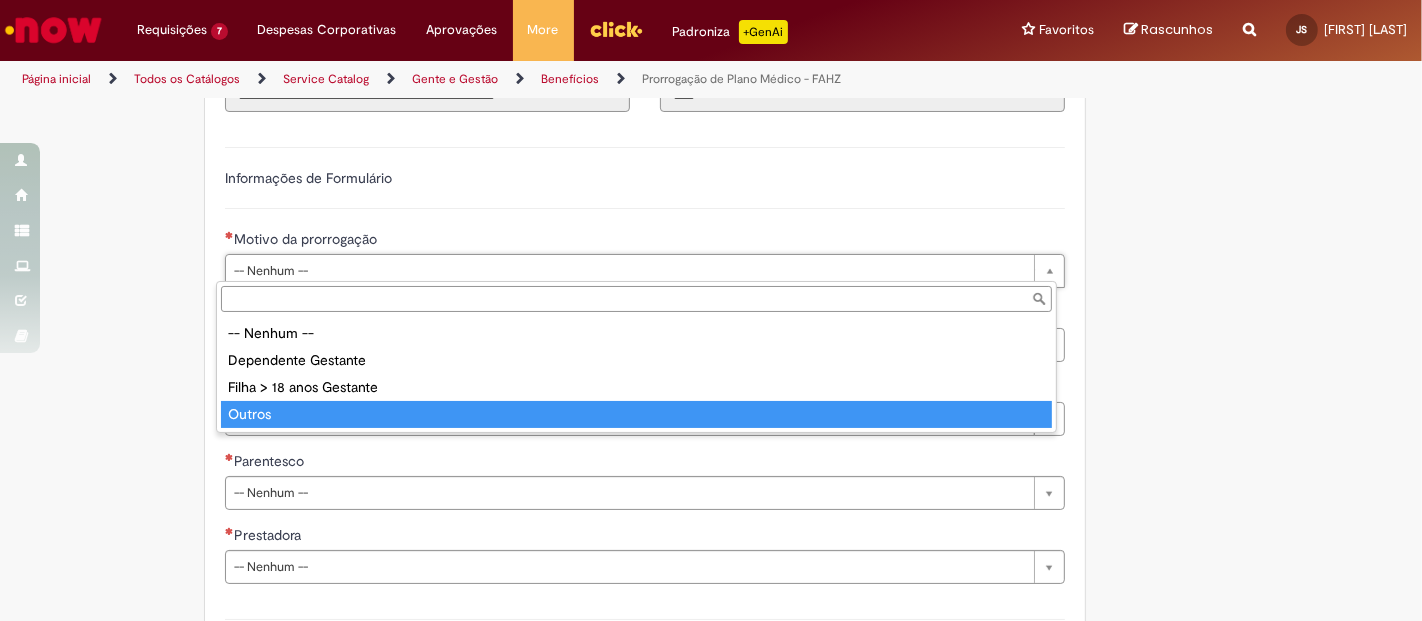 type on "******" 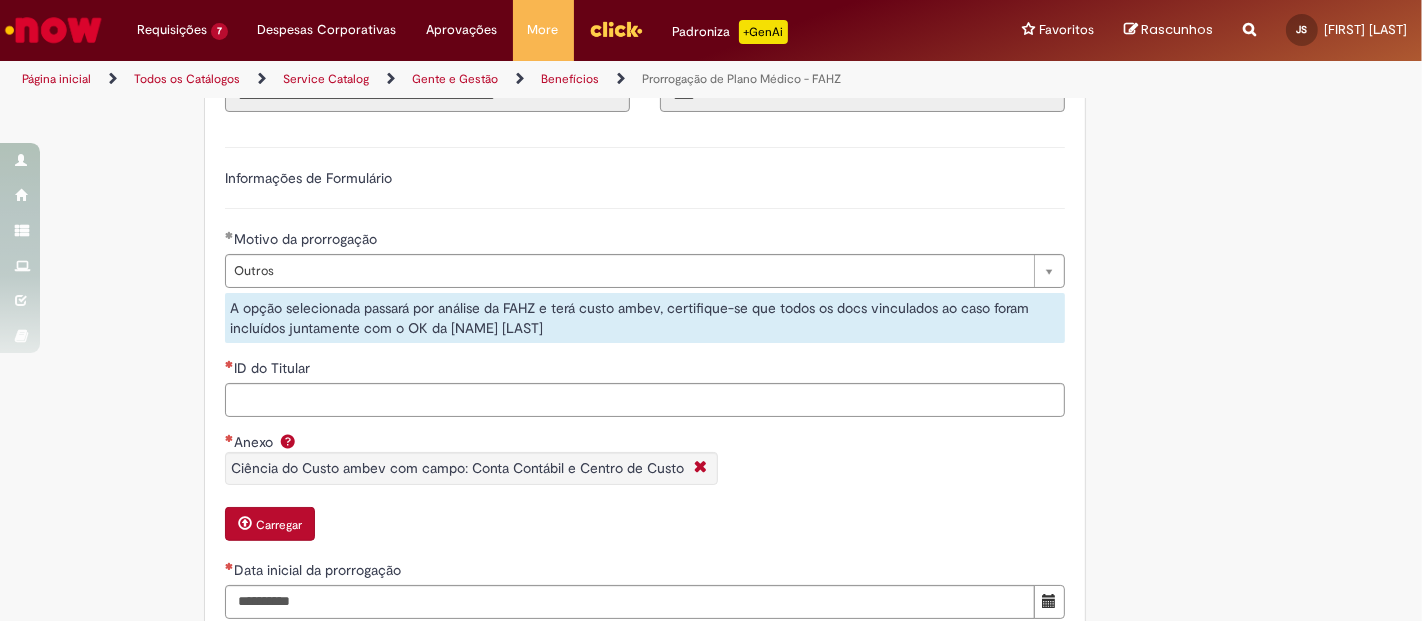 click on "Adicionar a Favoritos
Prorrogação de Plano Médico - FAHZ
Este chamado deve ser aberto pelo time de Gente e é destinado para solicitação de prorrogação do Plano Médico.
Essa oferta não se aplica aos casos de desligamento com aviso prévio indenizado, pois o plano médico será prorrogado até o final do aviso prévio, podendo variar de acordo com o tempo de cia. Em casos de dúvidas, abrir chamado para o time da Folha de Pagamento.
Antes de abrir o chamado, dá uma conferida no padrão para já saber quais situações e docs são necessários nesta oferta. Se já houve a consulta é só preencher corretamente os campos abaixo, segue uma breve explicação sobre eles:
1. Motivo da Prorrogação : informar qual o motivo da prorrogação o caso se enquadra. No padrão há mais detalhes. 2. A prorrogação se aplica 3. Data inicial da prorrogação" at bounding box center (711, 204) 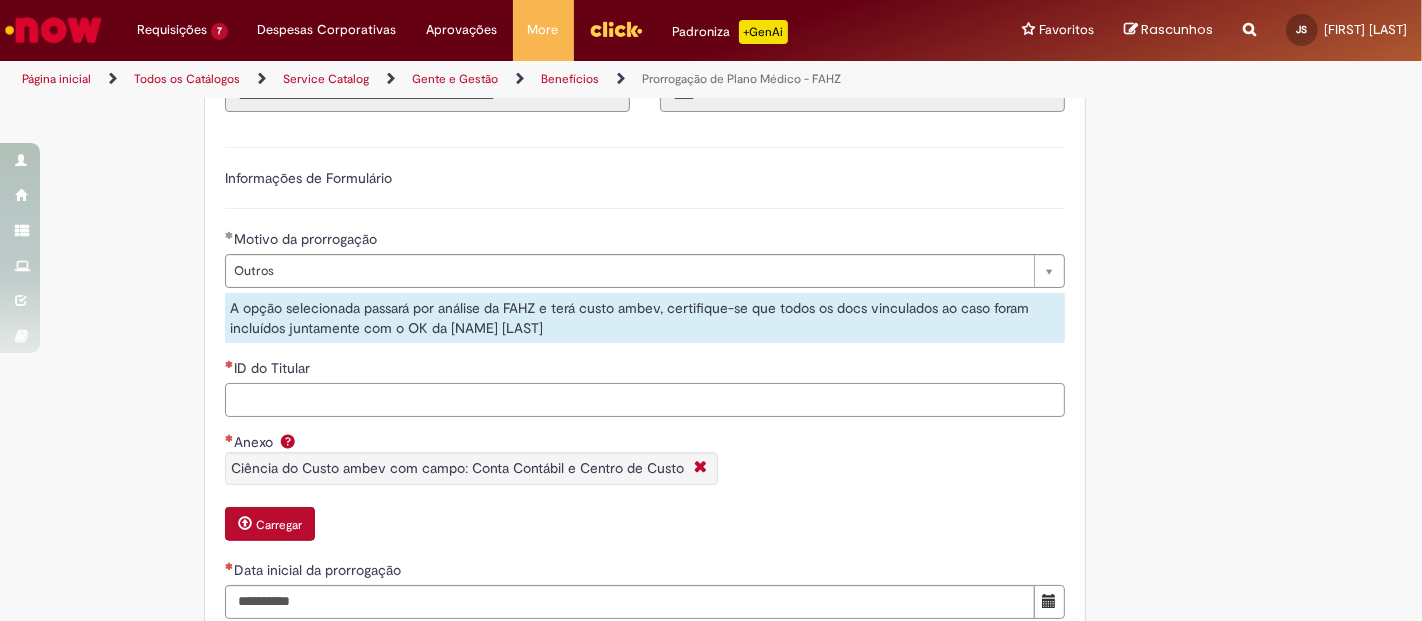 click on "ID do Titular" at bounding box center (645, 400) 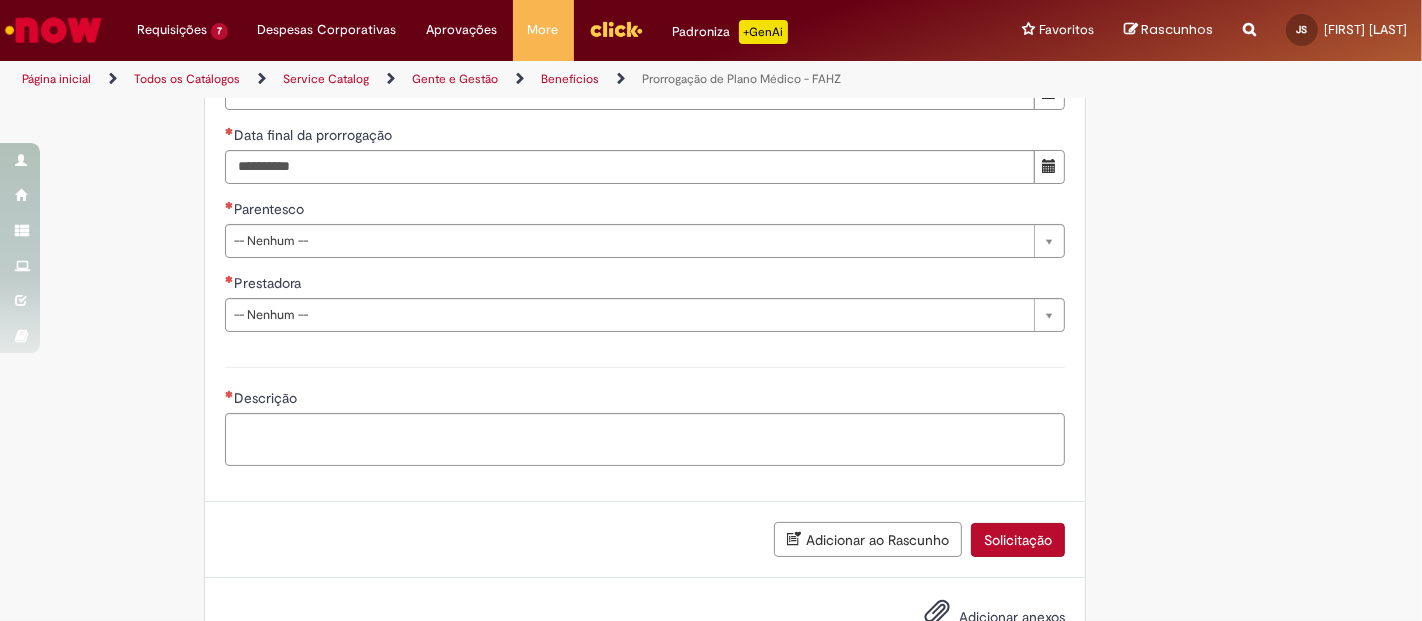 scroll, scrollTop: 1444, scrollLeft: 0, axis: vertical 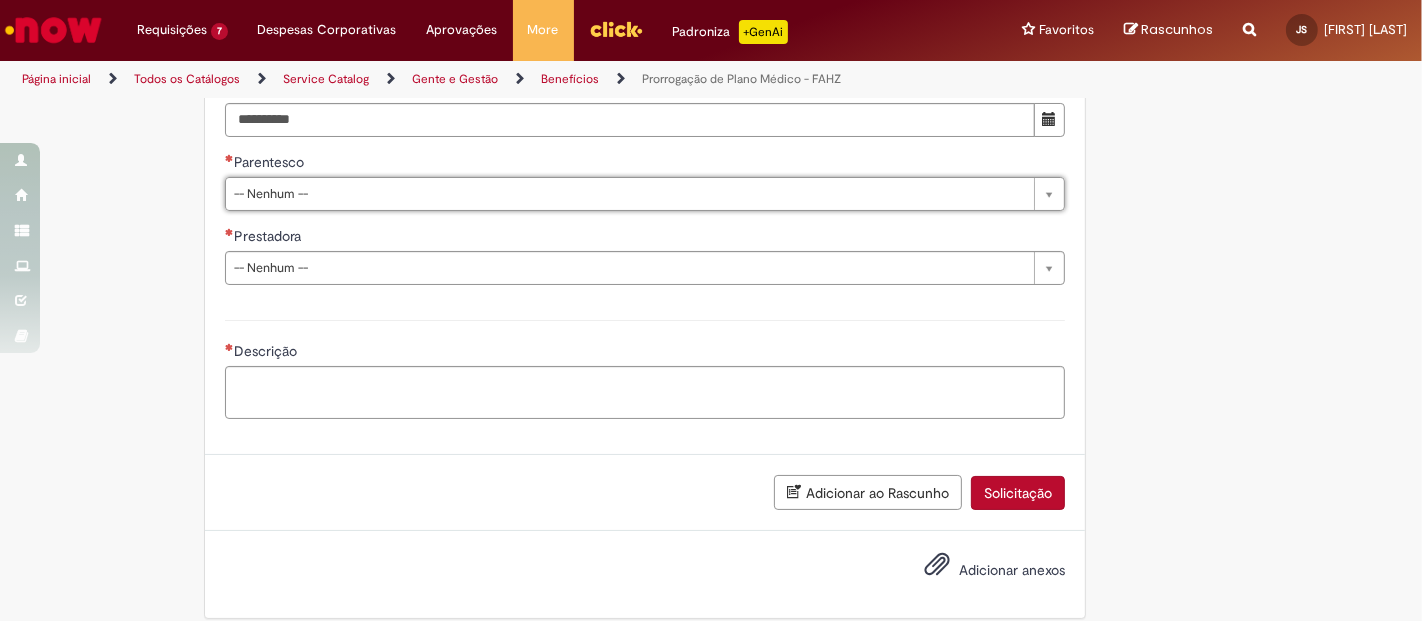 click on "Adicionar a Favoritos
Prorrogação de Plano Médico - FAHZ
Este chamado deve ser aberto pelo time de Gente e é destinado para solicitação de prorrogação do Plano Médico.
Essa oferta não se aplica aos casos de desligamento com aviso prévio indenizado, pois o plano médico será prorrogado até o final do aviso prévio, podendo variar de acordo com o tempo de cia. Em casos de dúvidas, abrir chamado para o time da Folha de Pagamento.
Antes de abrir o chamado, dá uma conferida no padrão para já saber quais situações e docs são necessários nesta oferta. Se já houve a consulta é só preencher corretamente os campos abaixo, segue uma breve explicação sobre eles:
1. Motivo da Prorrogação : informar qual o motivo da prorrogação o caso se enquadra. No padrão há mais detalhes. 2. A prorrogação se aplica 3. Data inicial da prorrogação" at bounding box center [711, -352] 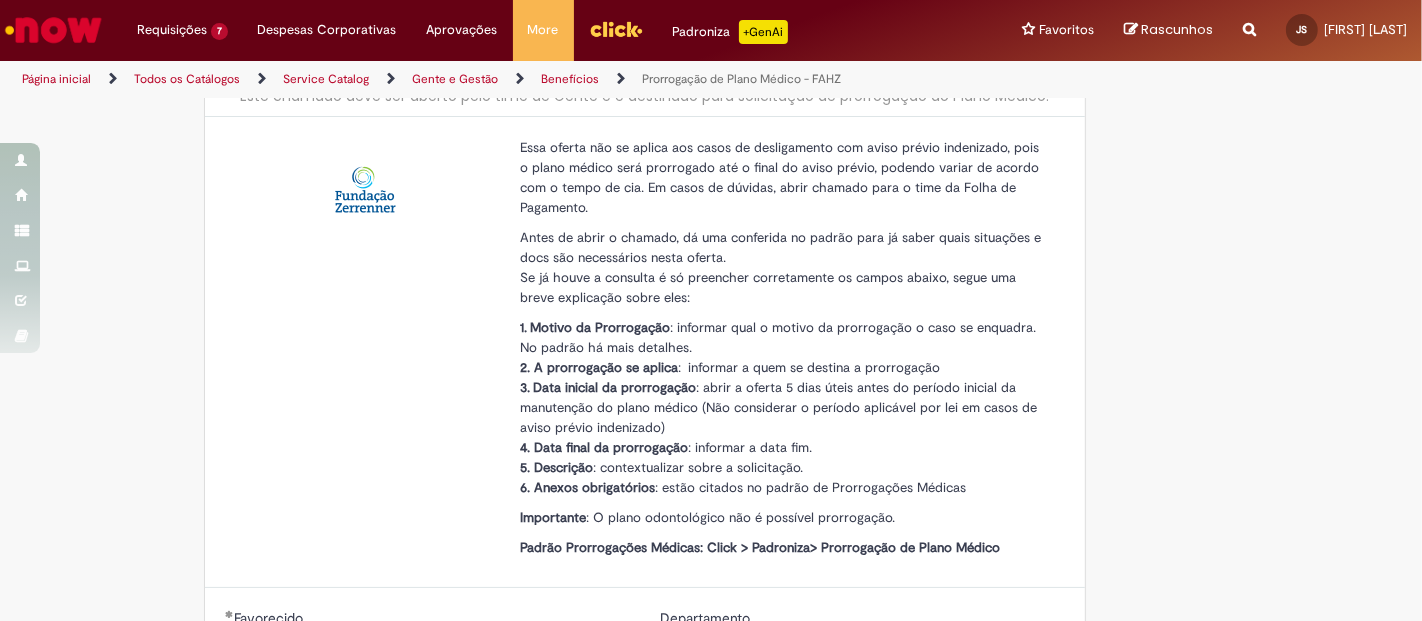 scroll, scrollTop: 0, scrollLeft: 0, axis: both 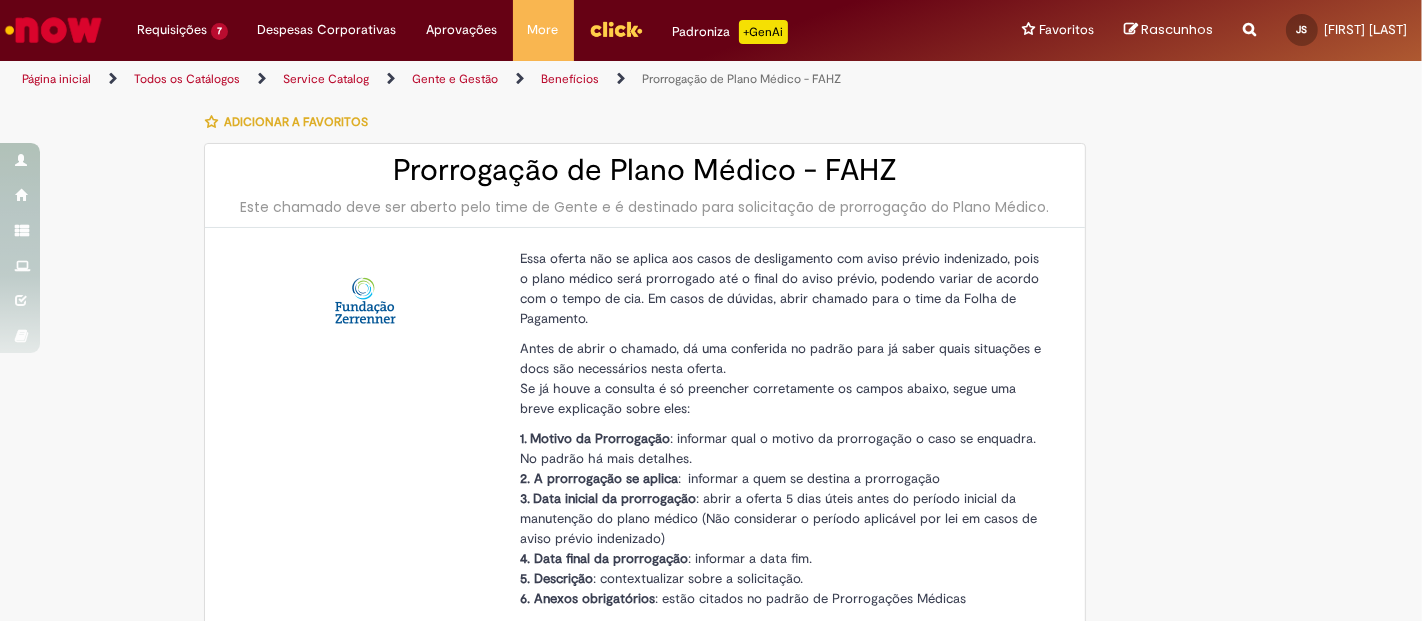 click on "Essa oferta não se aplica aos casos de desligamento com aviso prévio indenizado, pois o plano médico será prorrogado até o final do aviso prévio, podendo variar de acordo com o tempo de cia. Em casos de dúvidas, abrir chamado para o time da Folha de Pagamento.
Antes de abrir o chamado, dá uma conferida no padrão para já saber quais situações e docs são necessários nesta oferta. Se já houve a consulta é só preencher corretamente os campos abaixo, segue uma breve explicação sobre eles:
1. Motivo da Prorrogação : informar qual o motivo da prorrogação o caso se enquadra. No padrão há mais detalhes. 2. A prorrogação se aplica :  informar a quem se destina a prorrogação 3. Data inicial da prorrogação : abrir a oferta 5 dias úteis antes do período inicial da manutenção do plano médico (Não considerar o período aplicável por lei em casos de aviso prévio indenizado) 4. Data final da prorrogação" at bounding box center [645, 464] 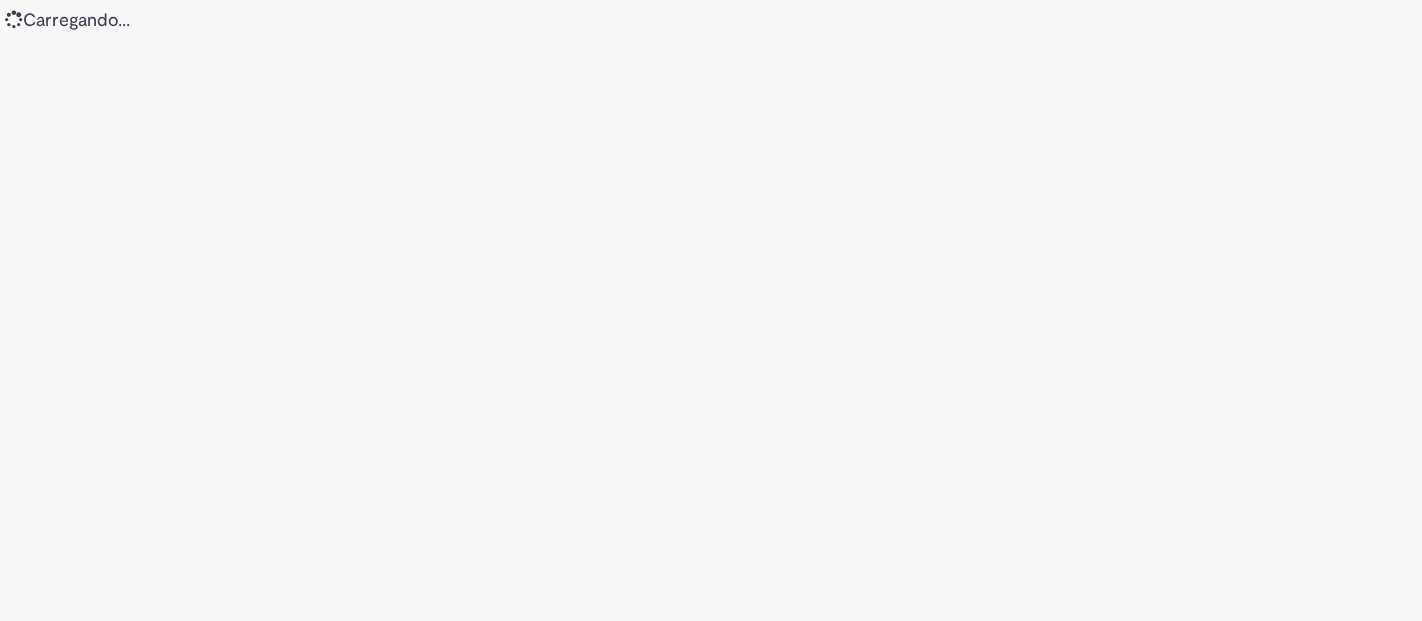 scroll, scrollTop: 0, scrollLeft: 0, axis: both 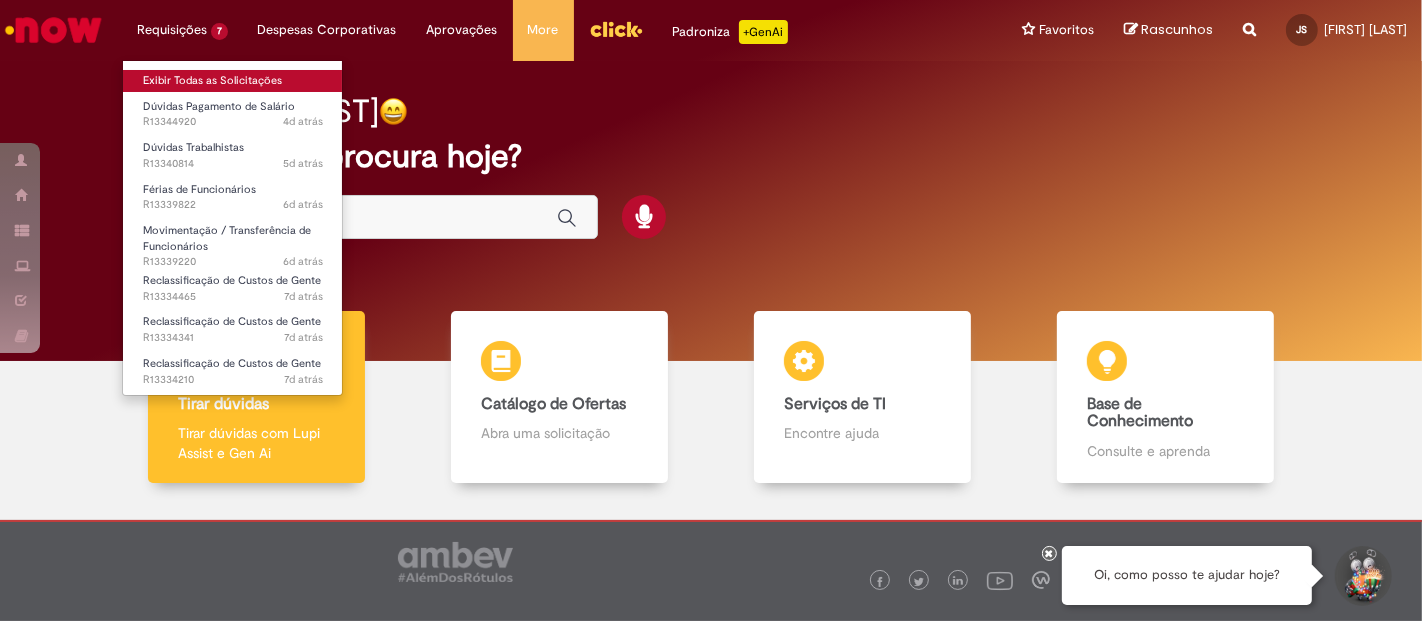 click on "Exibir Todas as Solicitações" at bounding box center (233, 81) 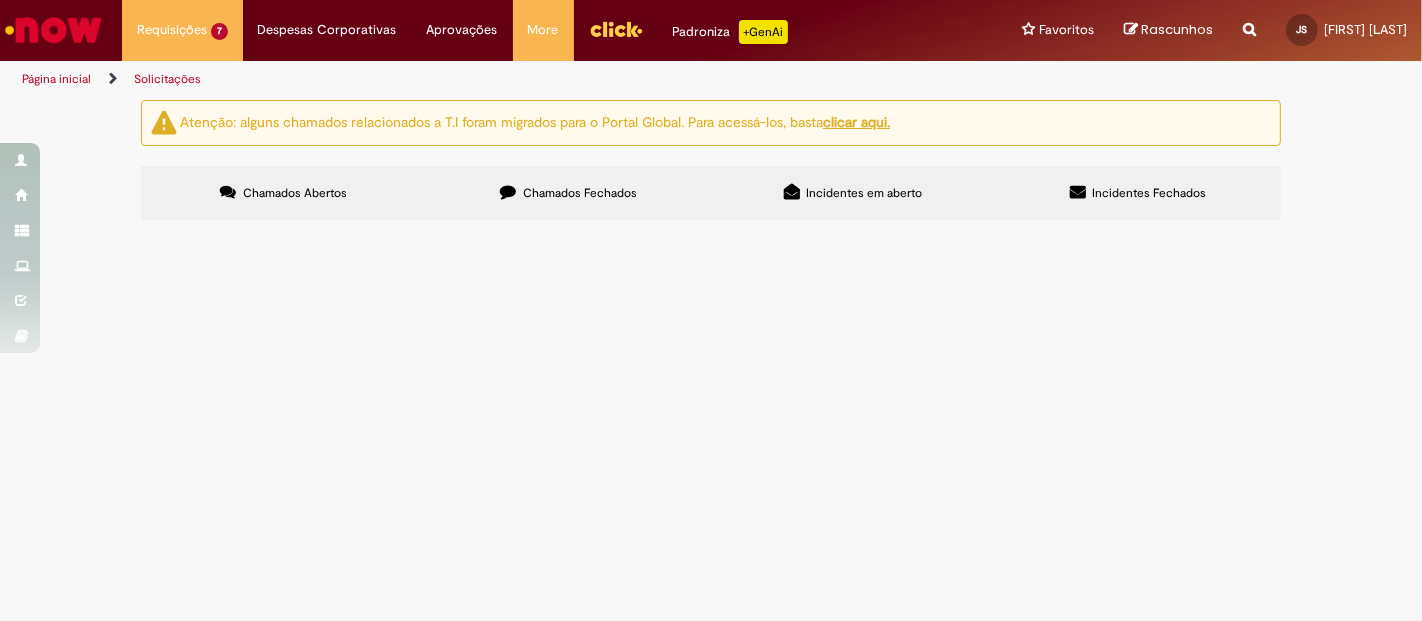 scroll, scrollTop: 349, scrollLeft: 0, axis: vertical 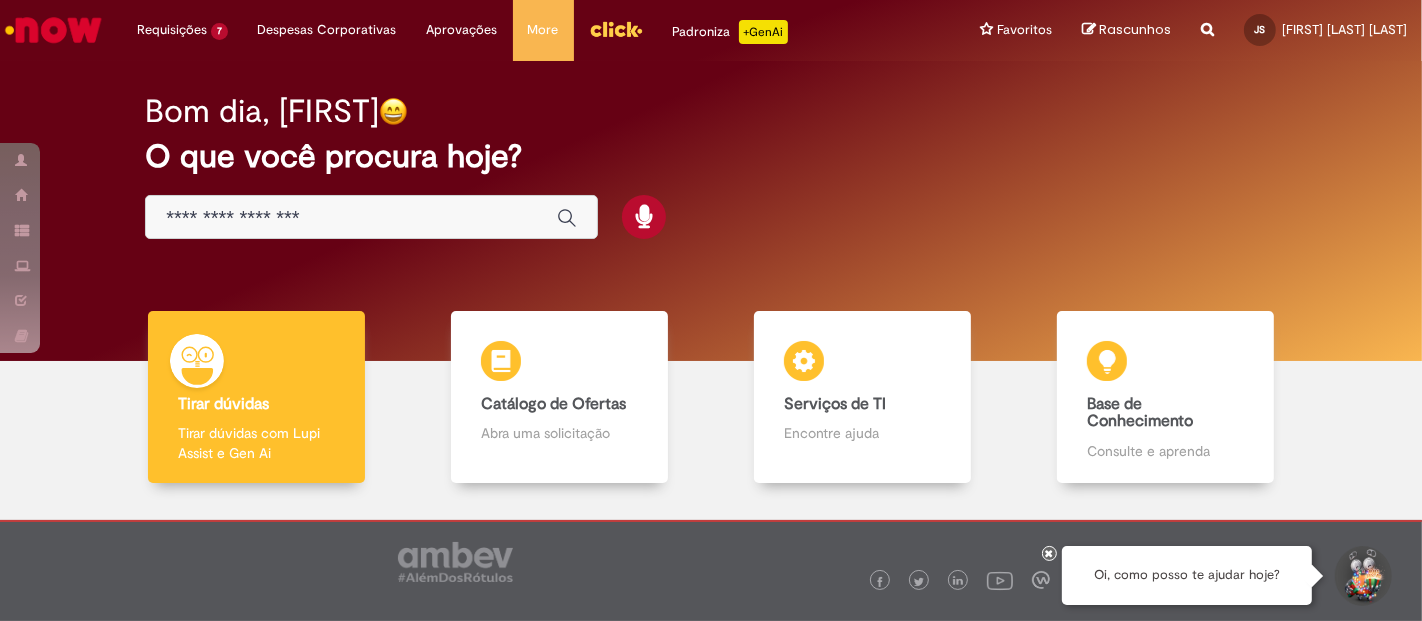 click at bounding box center [371, 217] 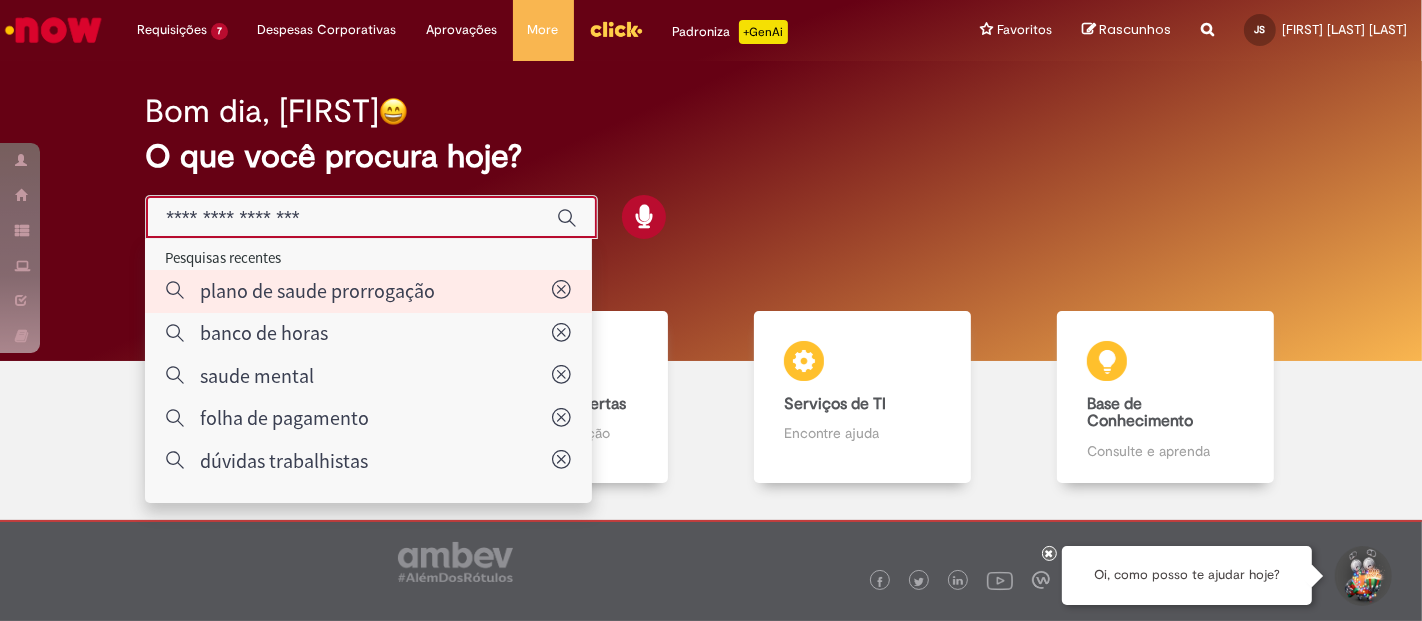 type on "**********" 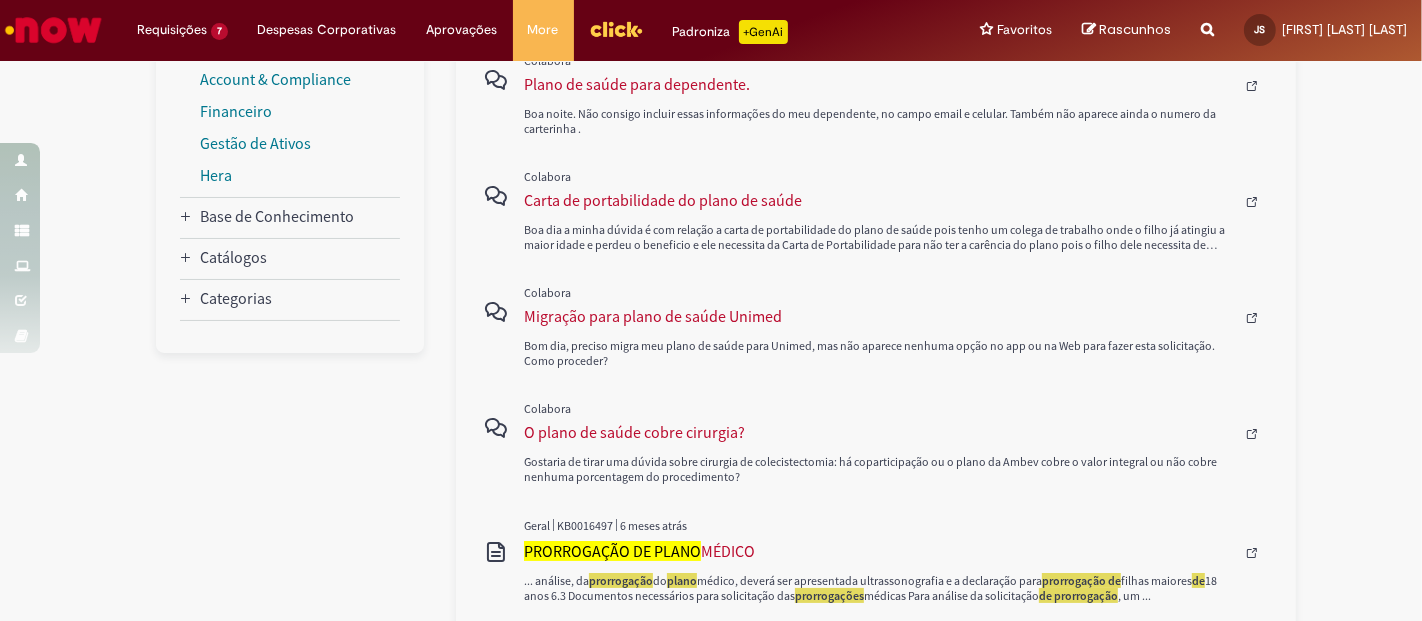 scroll, scrollTop: 666, scrollLeft: 0, axis: vertical 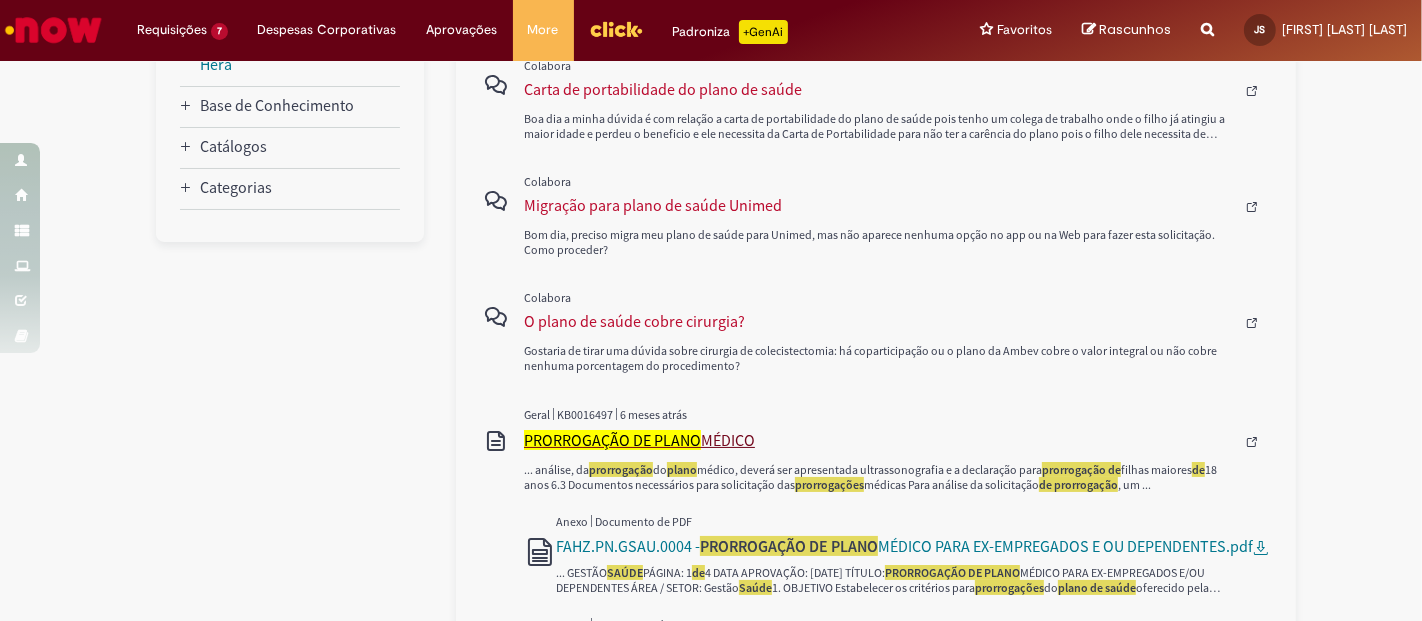 click on "PRORROGAÇÃO DE PLANO" at bounding box center (612, 440) 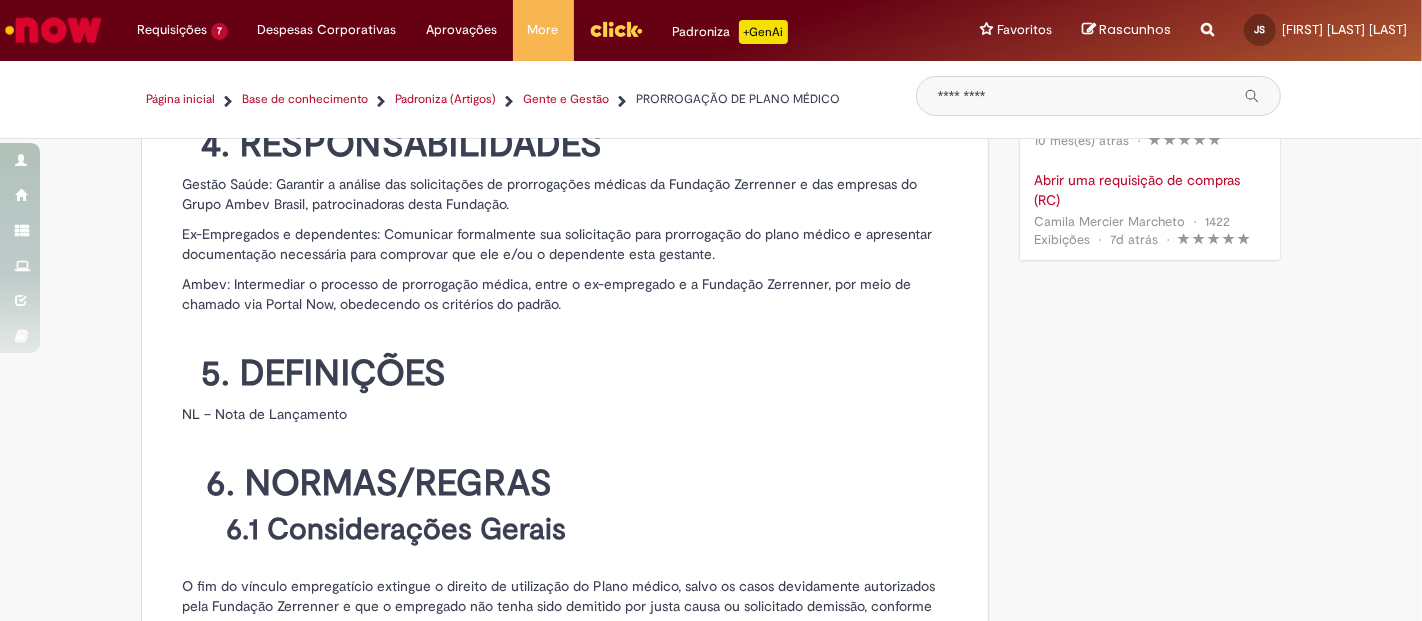 scroll, scrollTop: 1000, scrollLeft: 0, axis: vertical 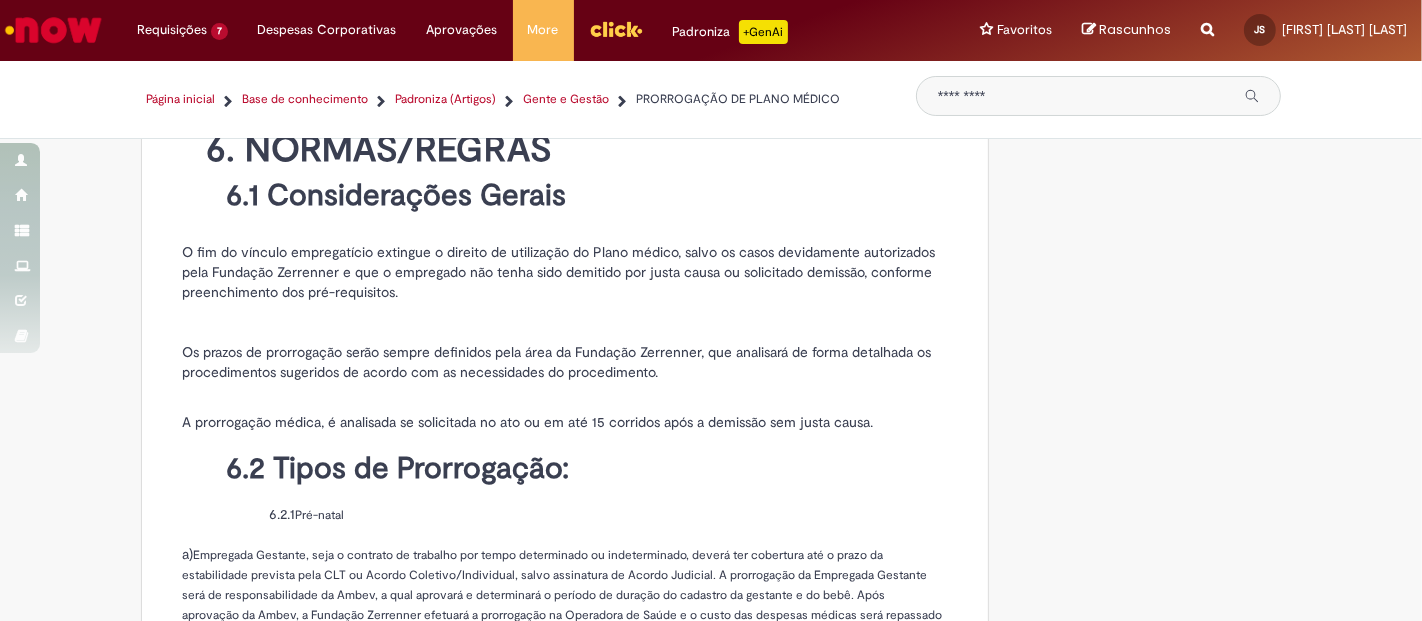 click on "a)  Empregada Gestante, seja o contrato de trabalho por tempo determinado ou indeterminado, deverá ter cobertura até o prazo da estabilidade prevista pela CLT ou Acordo Coletivo/Individual, salvo assinatura de Acordo Judicial. A prorrogação da Empregada Gestante será de responsabilidade da Ambev, a qual aprovará e determinará   o   período   de   duração   do   cadastro   da   gestante   e   do   bebê.   Após   aprovação   da   Ambev,   a   Fundação Zerrenner efetuará a prorrogação na Operadora de Saúde e o custo das despesas médicas será repassado via  NL." at bounding box center (563, 594) 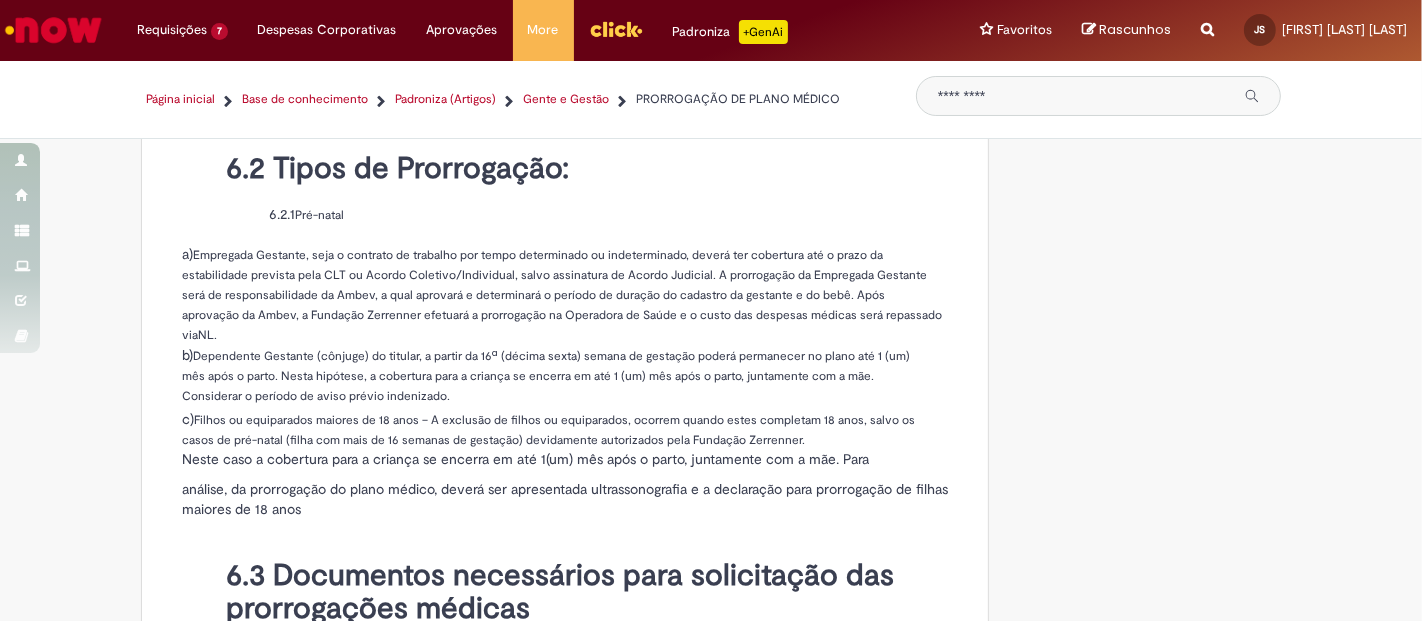 scroll, scrollTop: 1333, scrollLeft: 0, axis: vertical 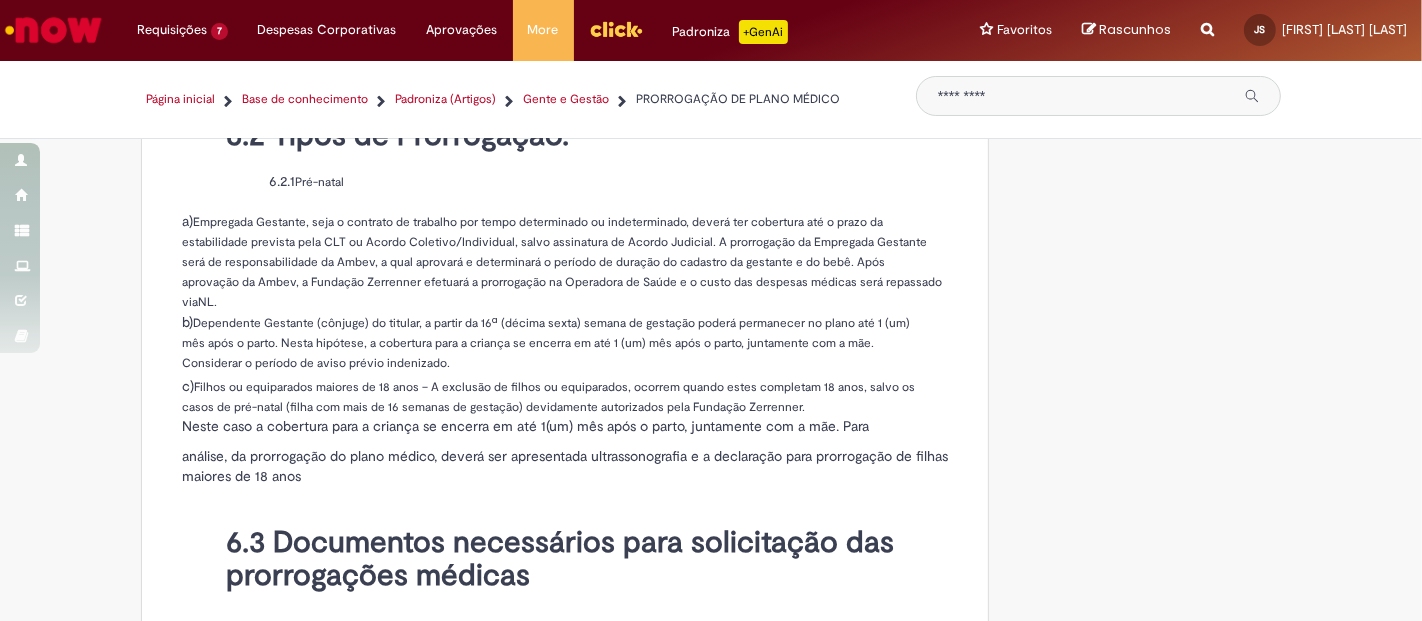 click on "6.3 Documentos necessários para solicitação das prorrogações médicas" at bounding box center [584, 559] 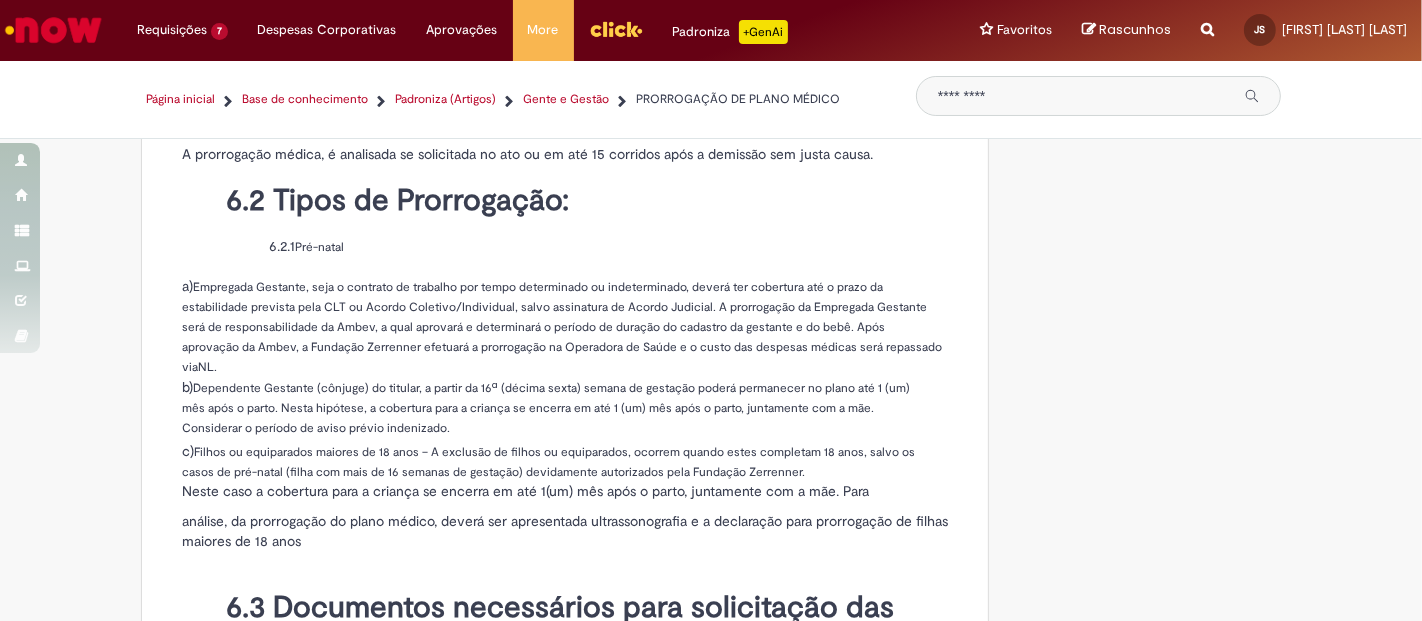 scroll, scrollTop: 1222, scrollLeft: 0, axis: vertical 